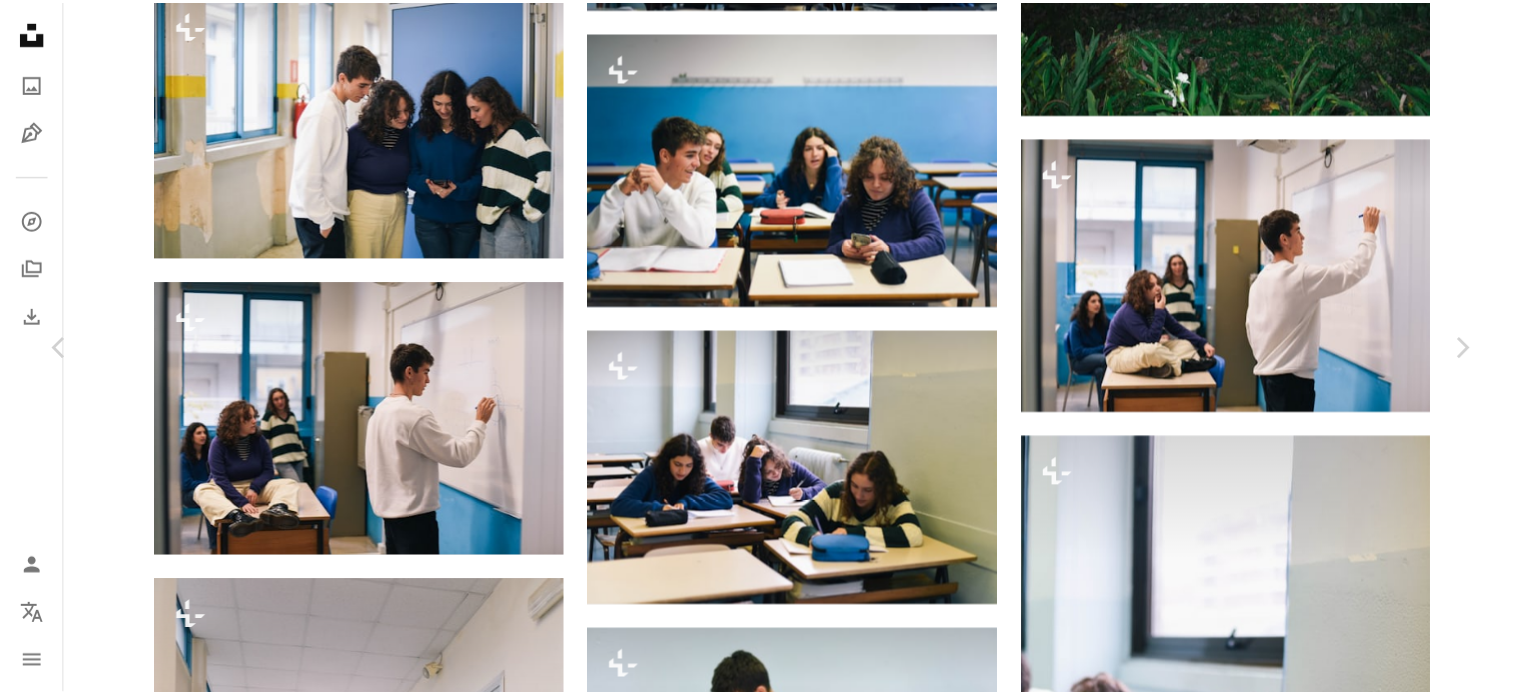 scroll, scrollTop: 53776, scrollLeft: 0, axis: vertical 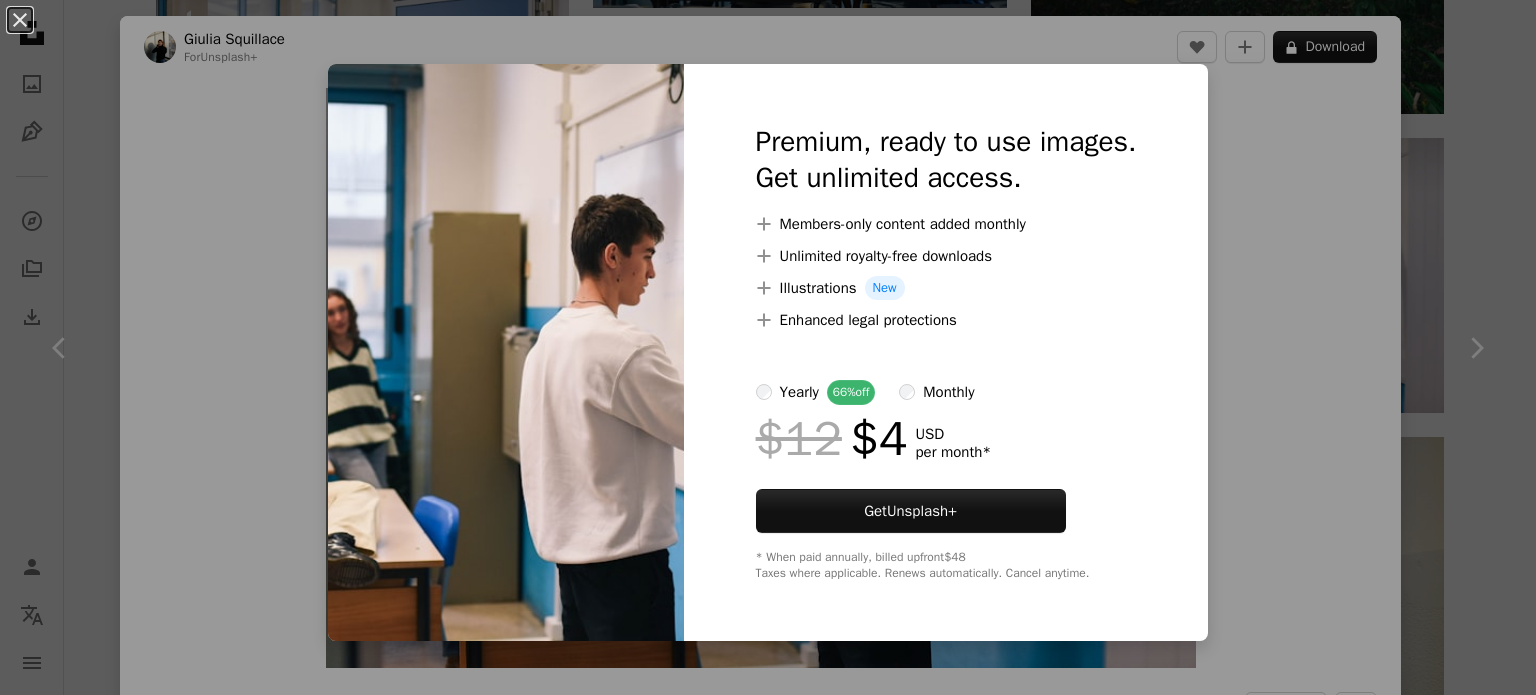 click on "An X shape Premium, ready to use images. Get unlimited access. A plus sign Members-only content added monthly A plus sign Unlimited royalty-free downloads A plus sign Illustrations  New A plus sign Enhanced legal protections yearly 66%  off monthly $12   $4 USD per month * Get  Unsplash+ * When paid annually, billed upfront  $48 Taxes where applicable. Renews automatically. Cancel anytime." at bounding box center (768, 347) 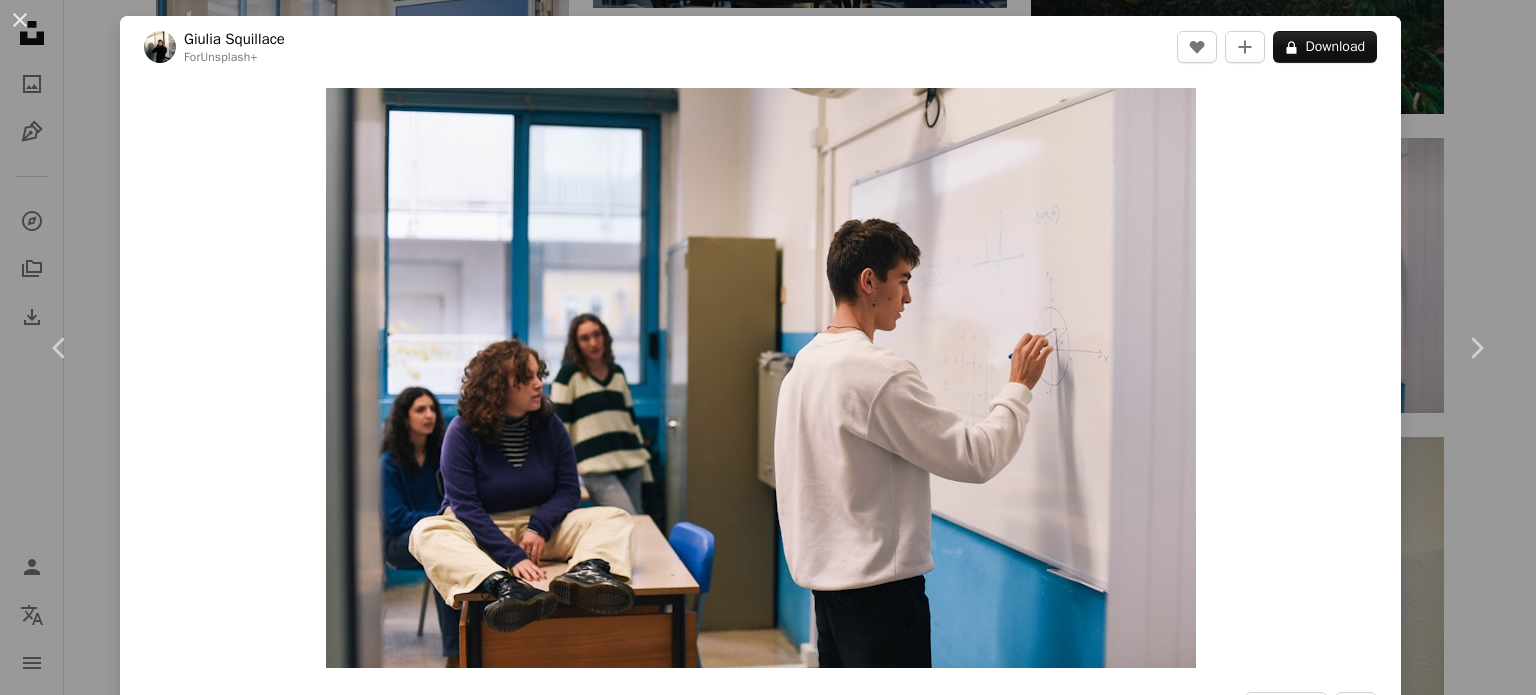 click on "Zoom in" at bounding box center (760, 378) 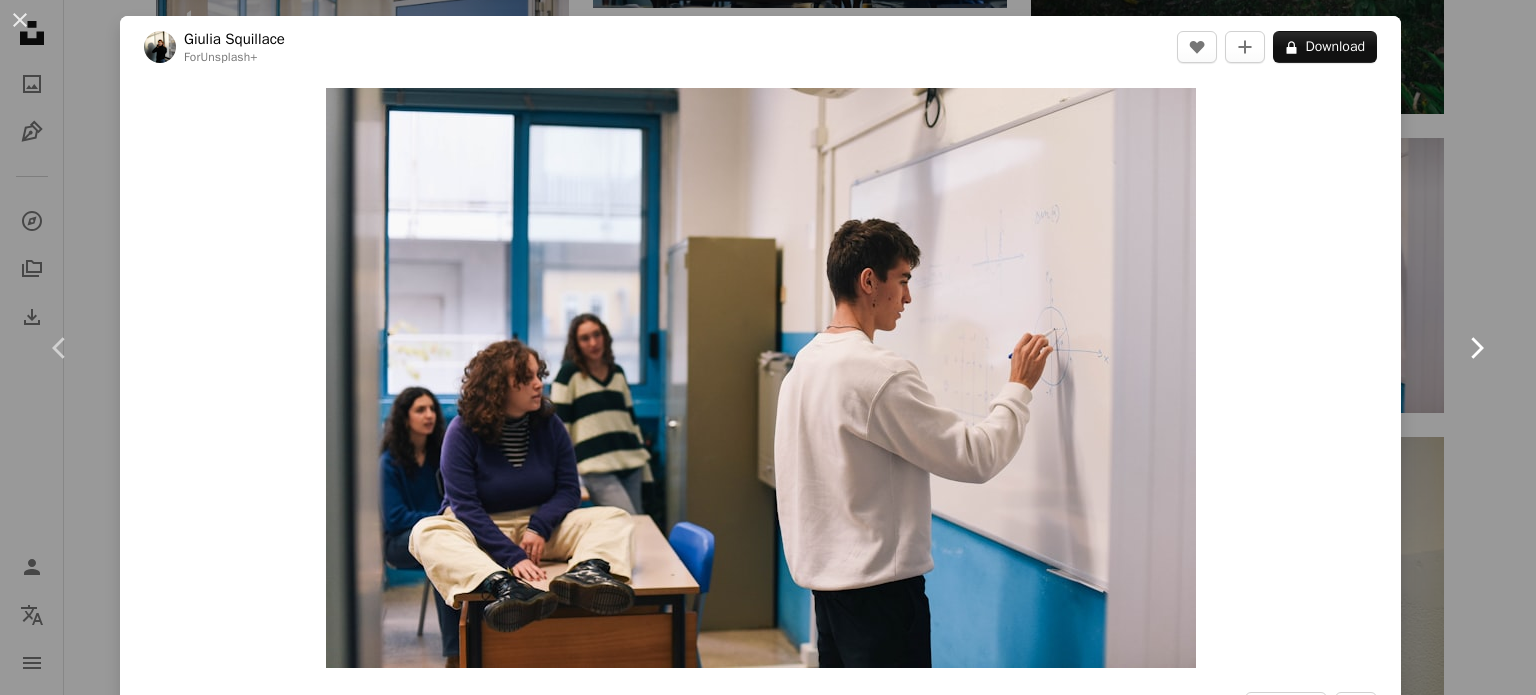 click on "Chevron right" at bounding box center [1476, 348] 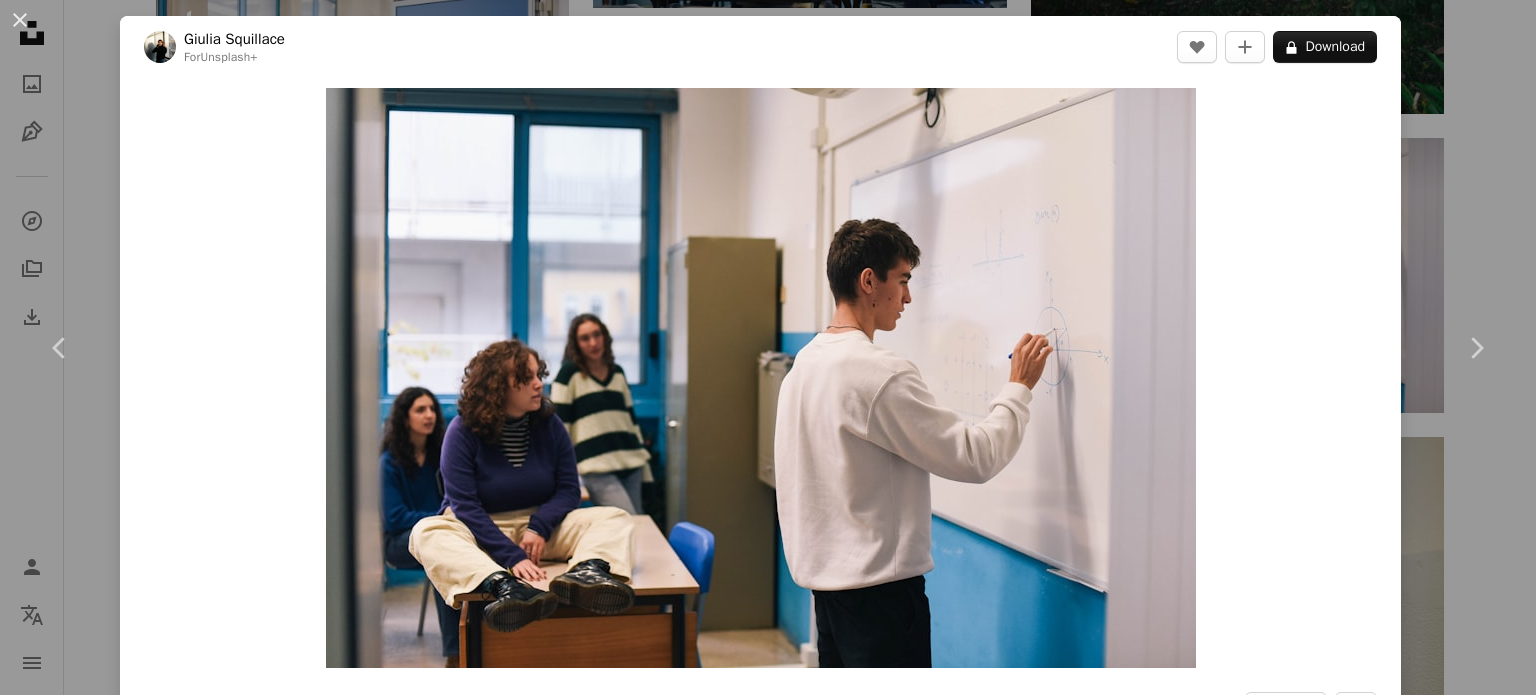click on "An X shape" at bounding box center [20, 20] 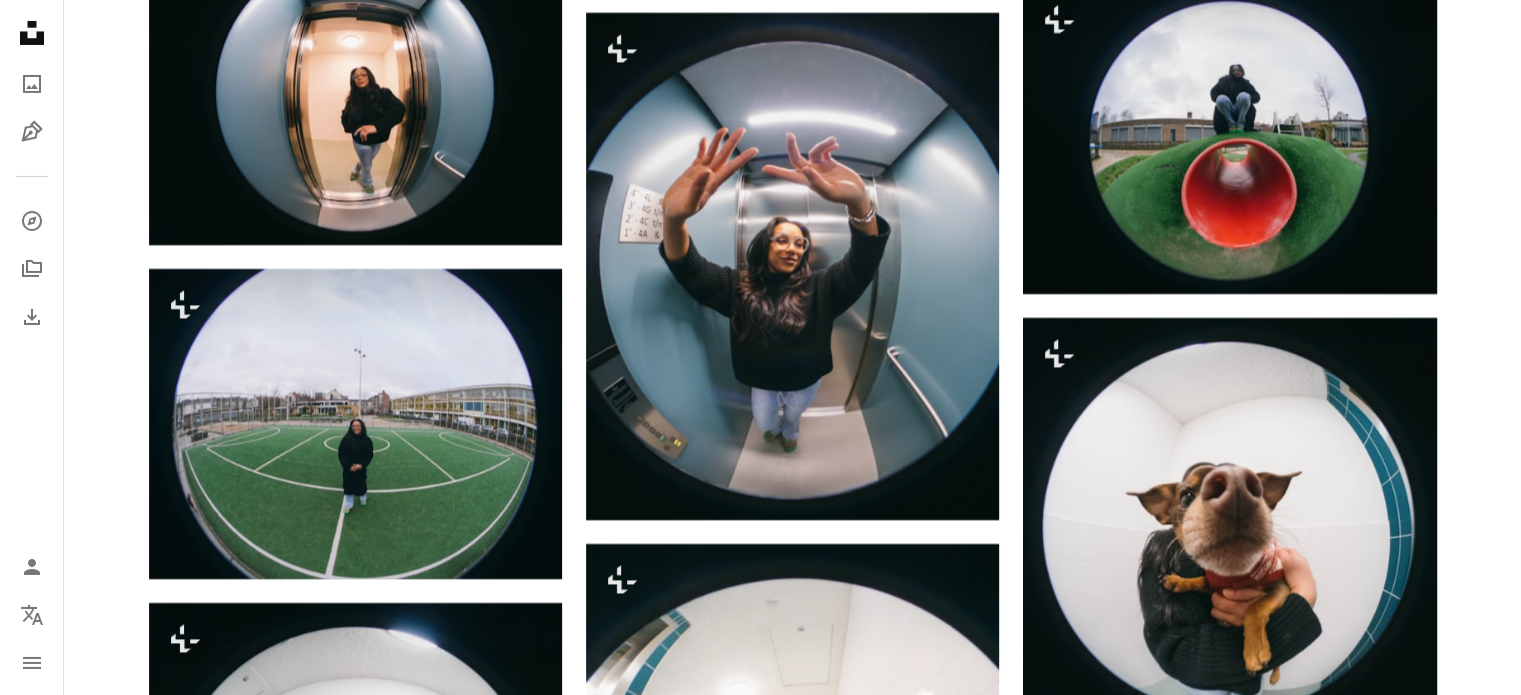 scroll, scrollTop: 61882, scrollLeft: 0, axis: vertical 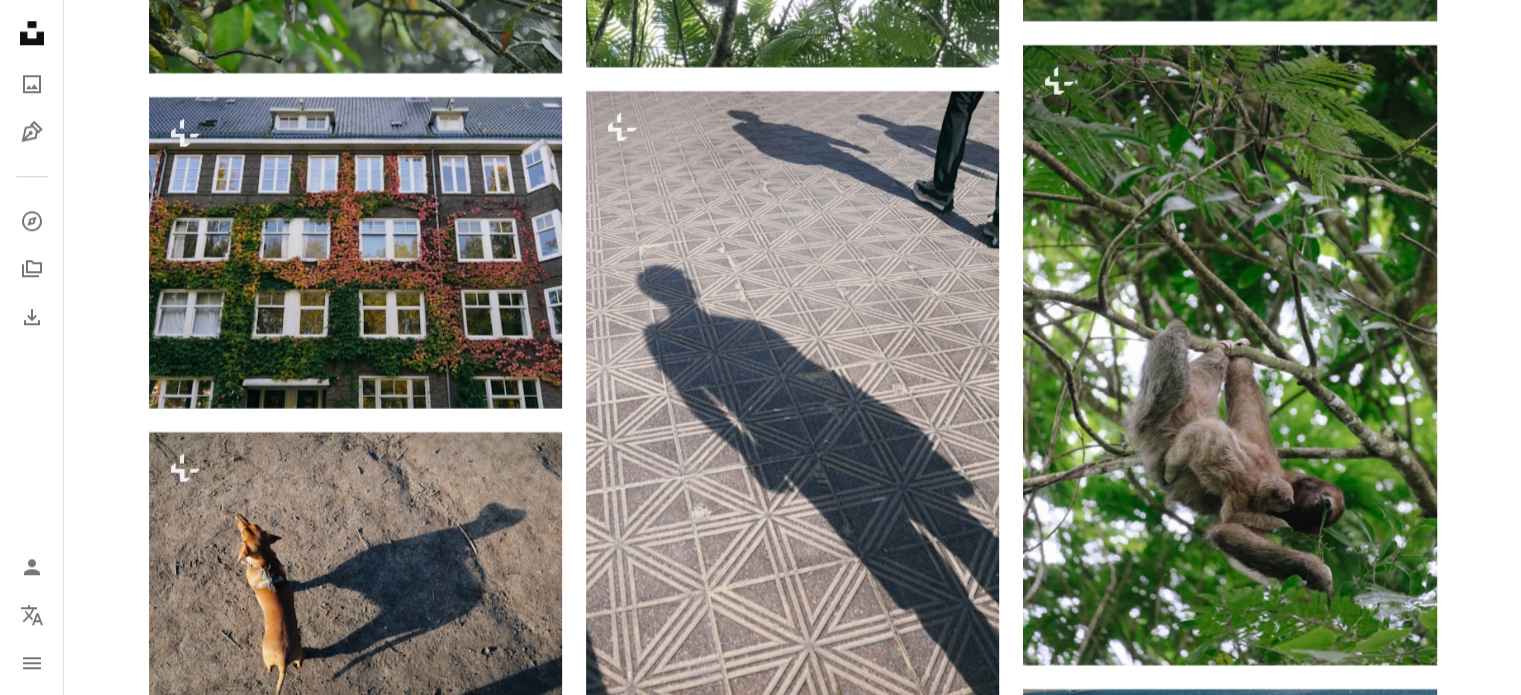 click on "Unsplash logo Unsplash Home" 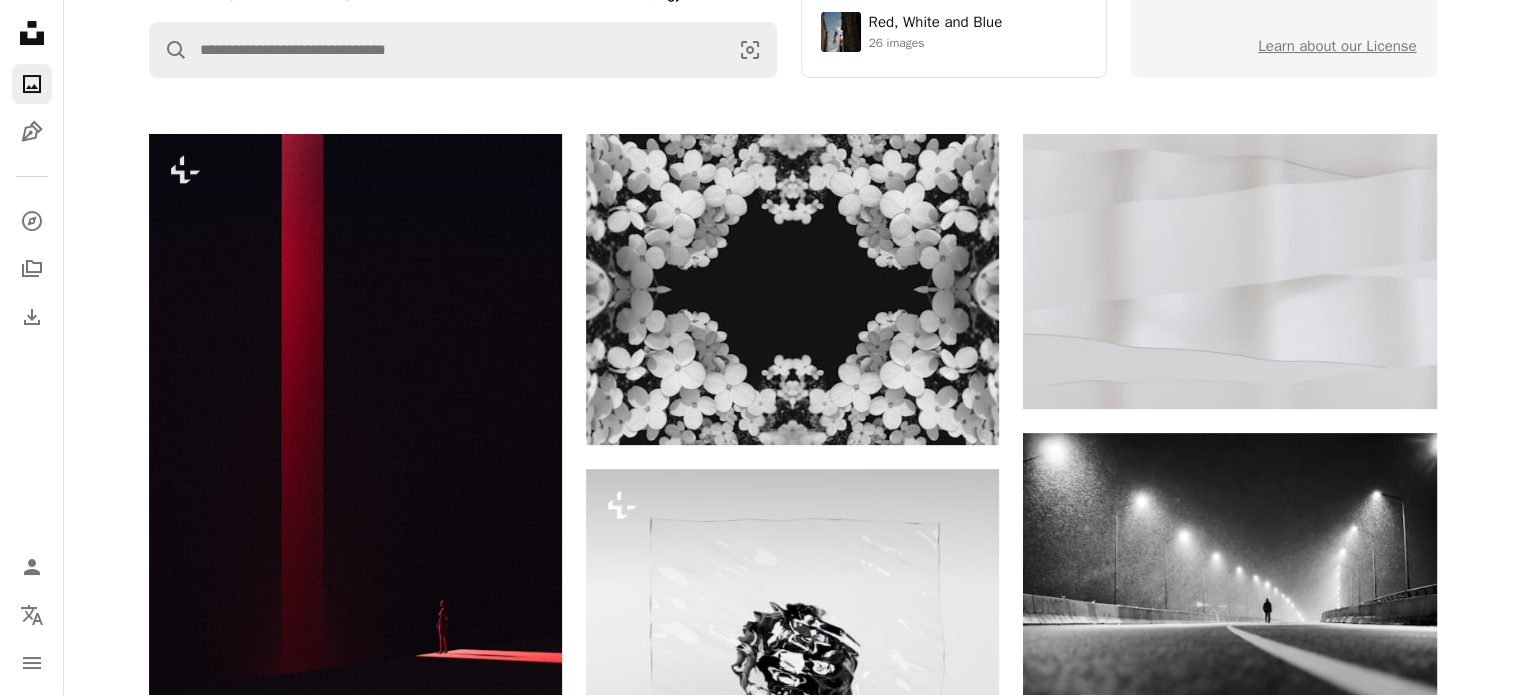 scroll, scrollTop: 0, scrollLeft: 0, axis: both 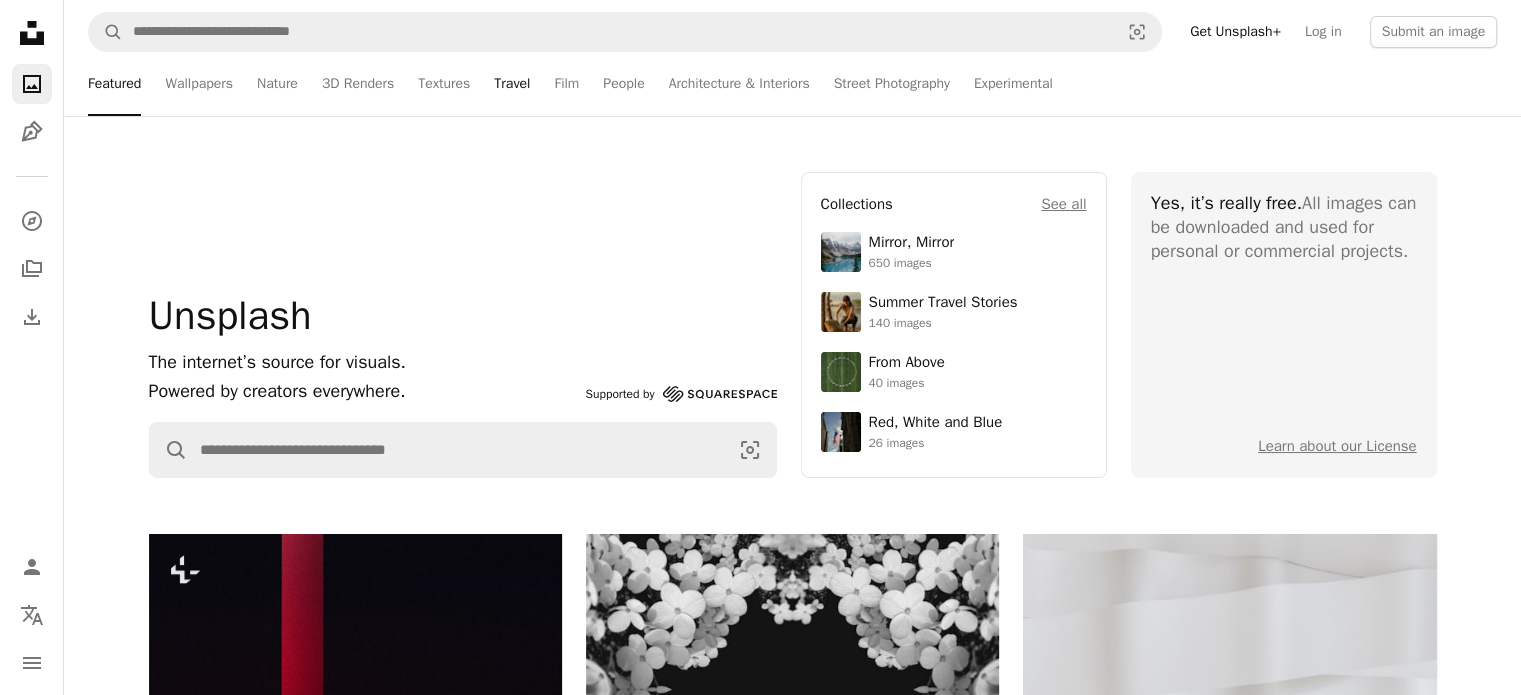 click on "Travel" at bounding box center [512, 84] 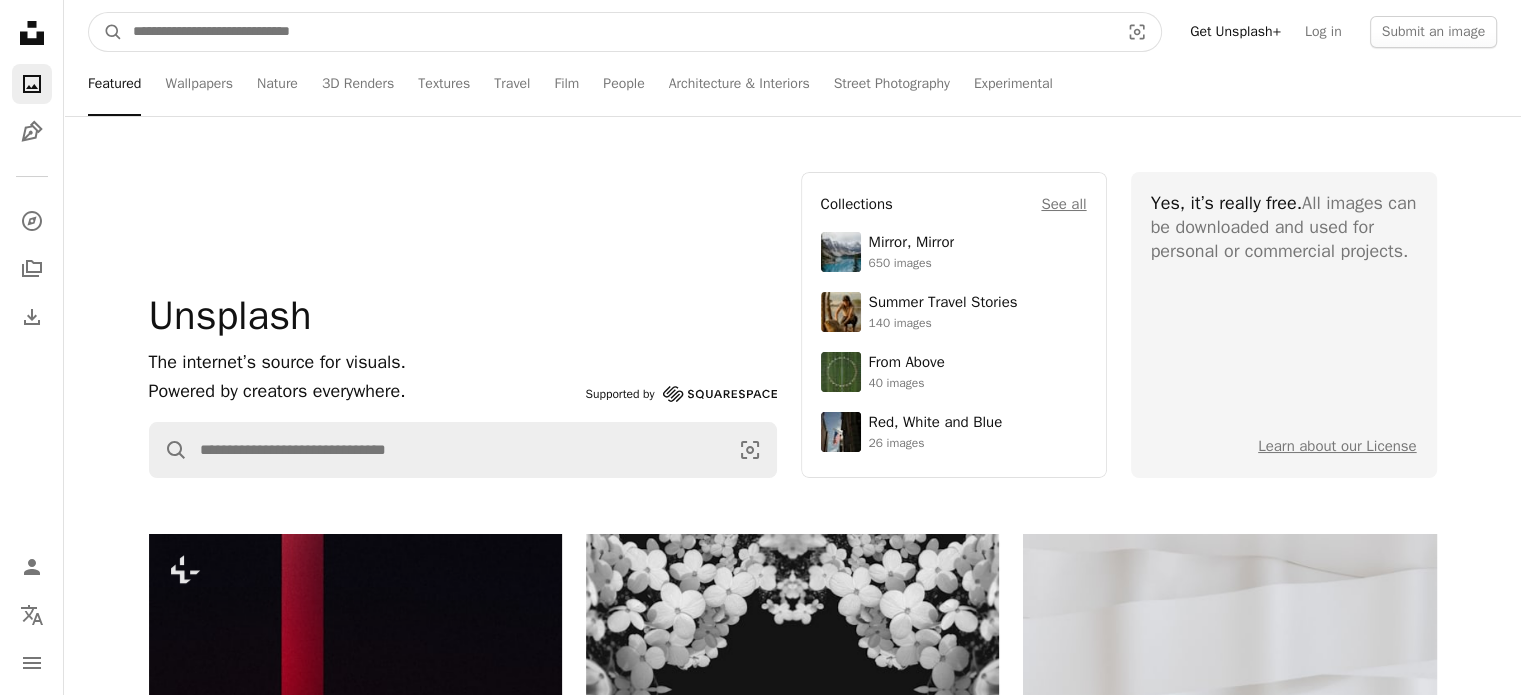 click at bounding box center (618, 32) 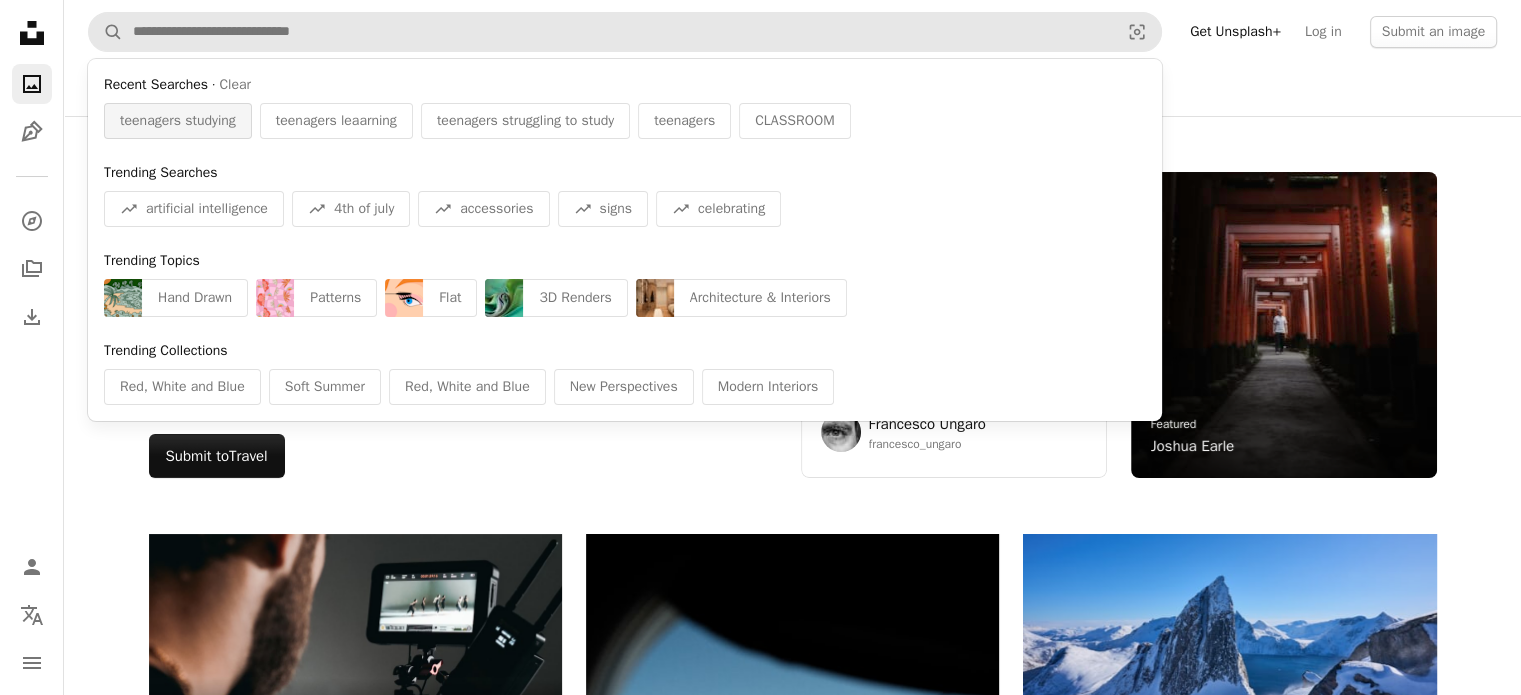 click on "teenagers studying" at bounding box center [178, 121] 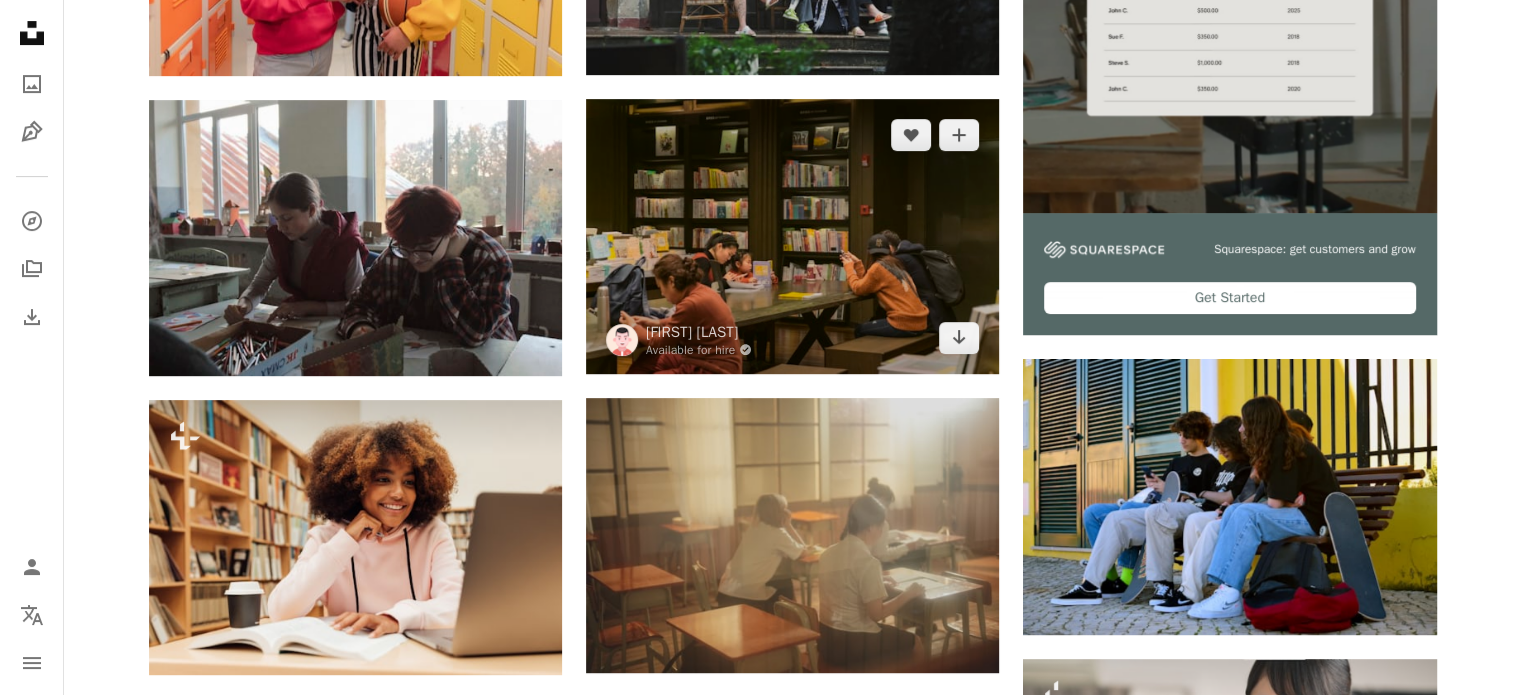 scroll, scrollTop: 600, scrollLeft: 0, axis: vertical 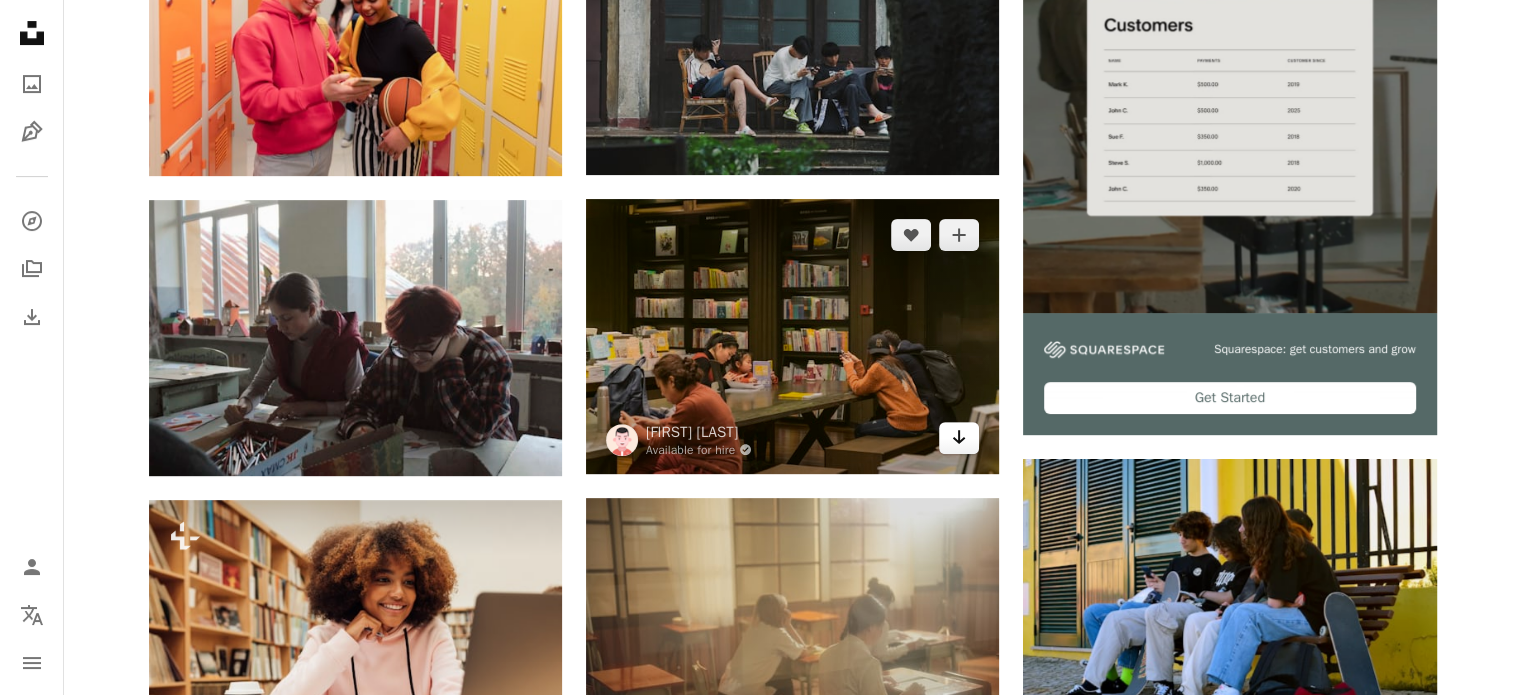 click on "Arrow pointing down" 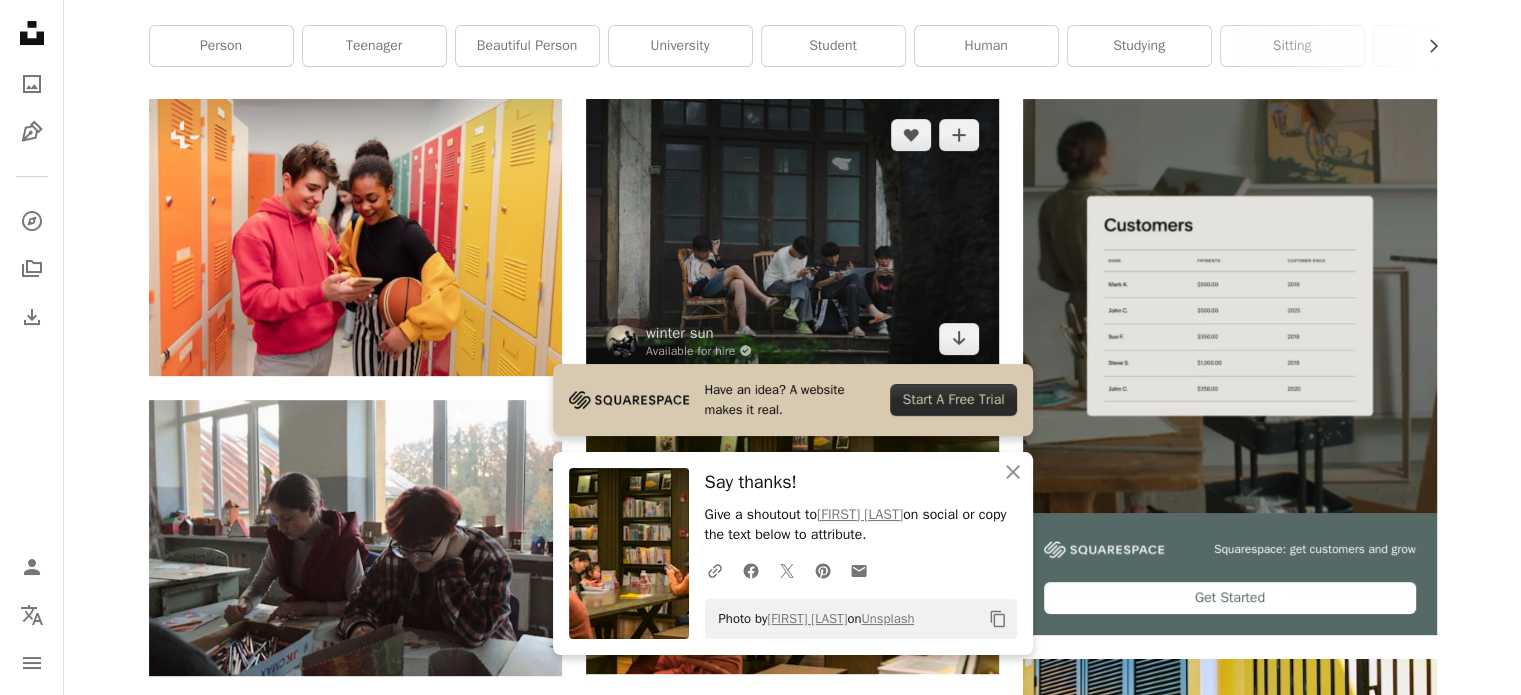 scroll, scrollTop: 0, scrollLeft: 0, axis: both 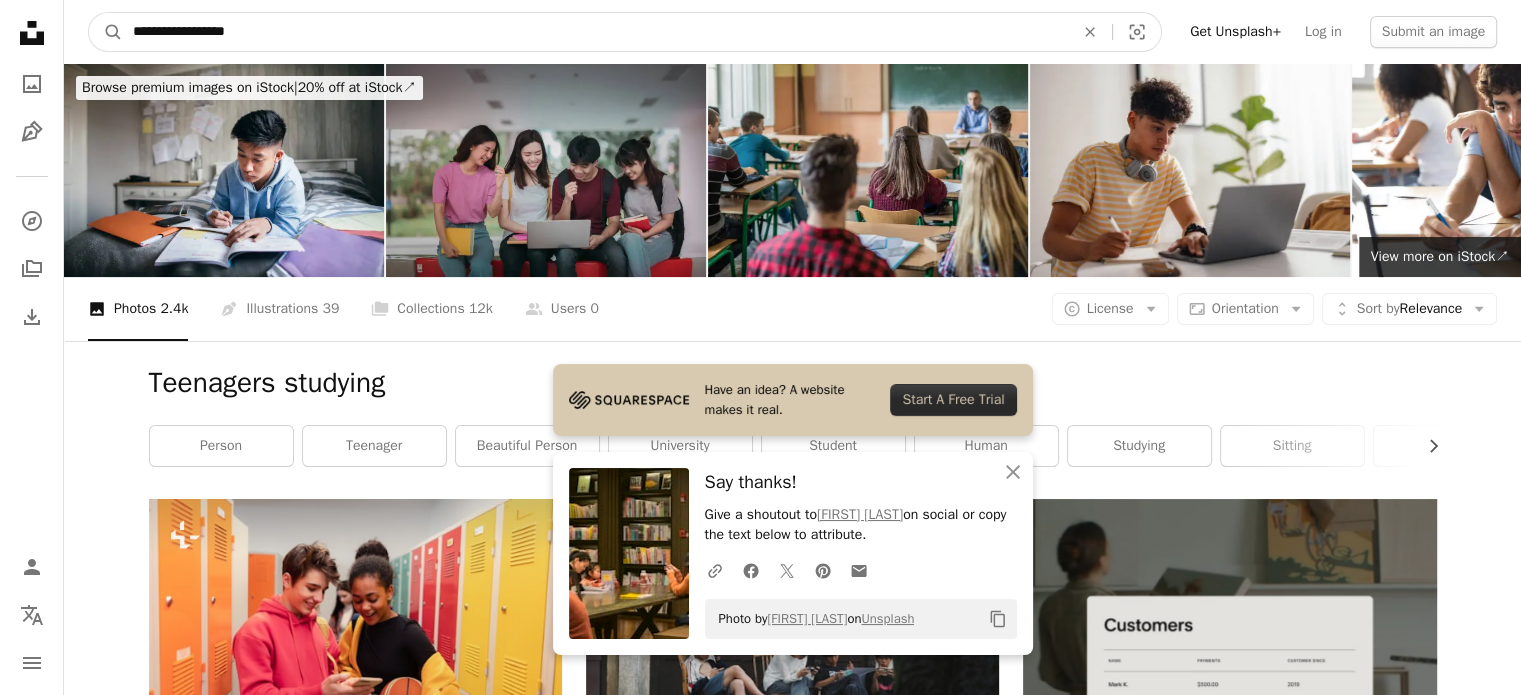 drag, startPoint x: 712, startPoint y: 38, endPoint x: 719, endPoint y: 23, distance: 16.552946 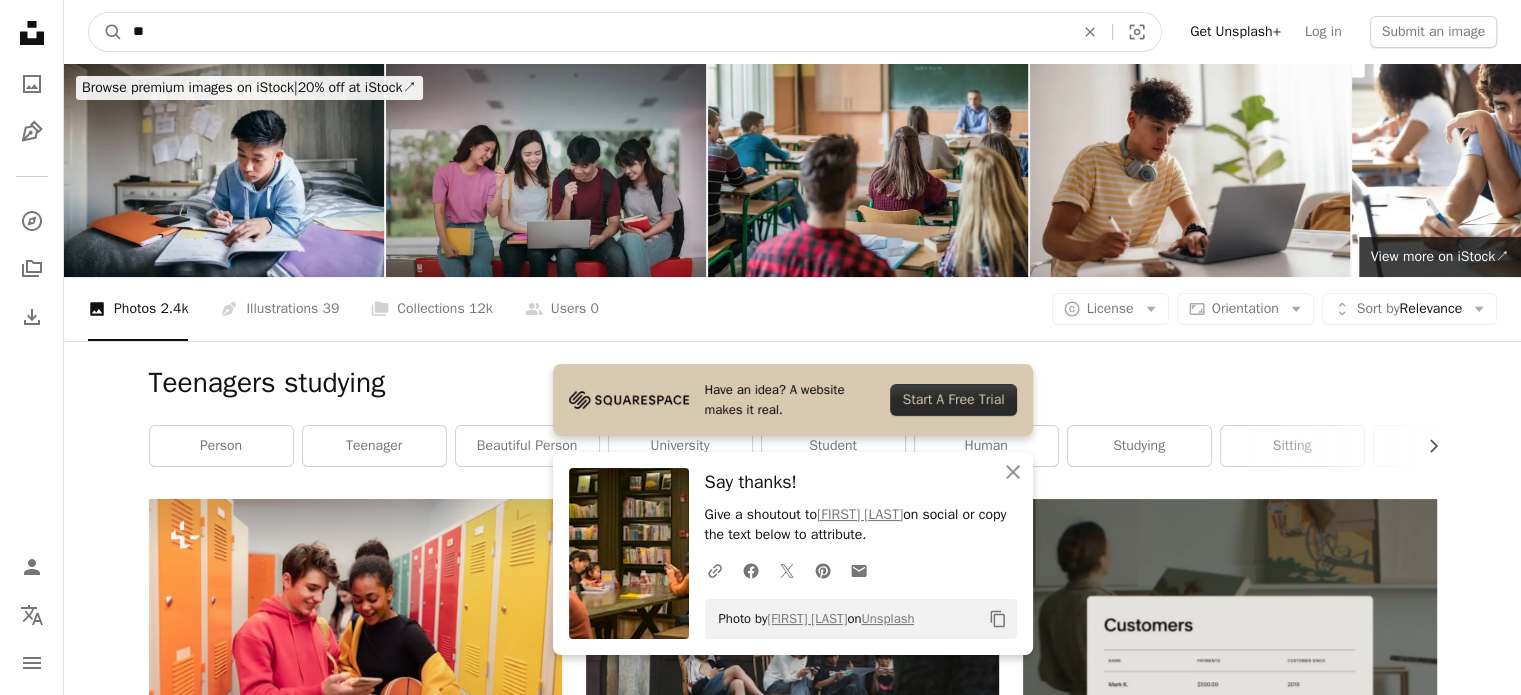 type on "*" 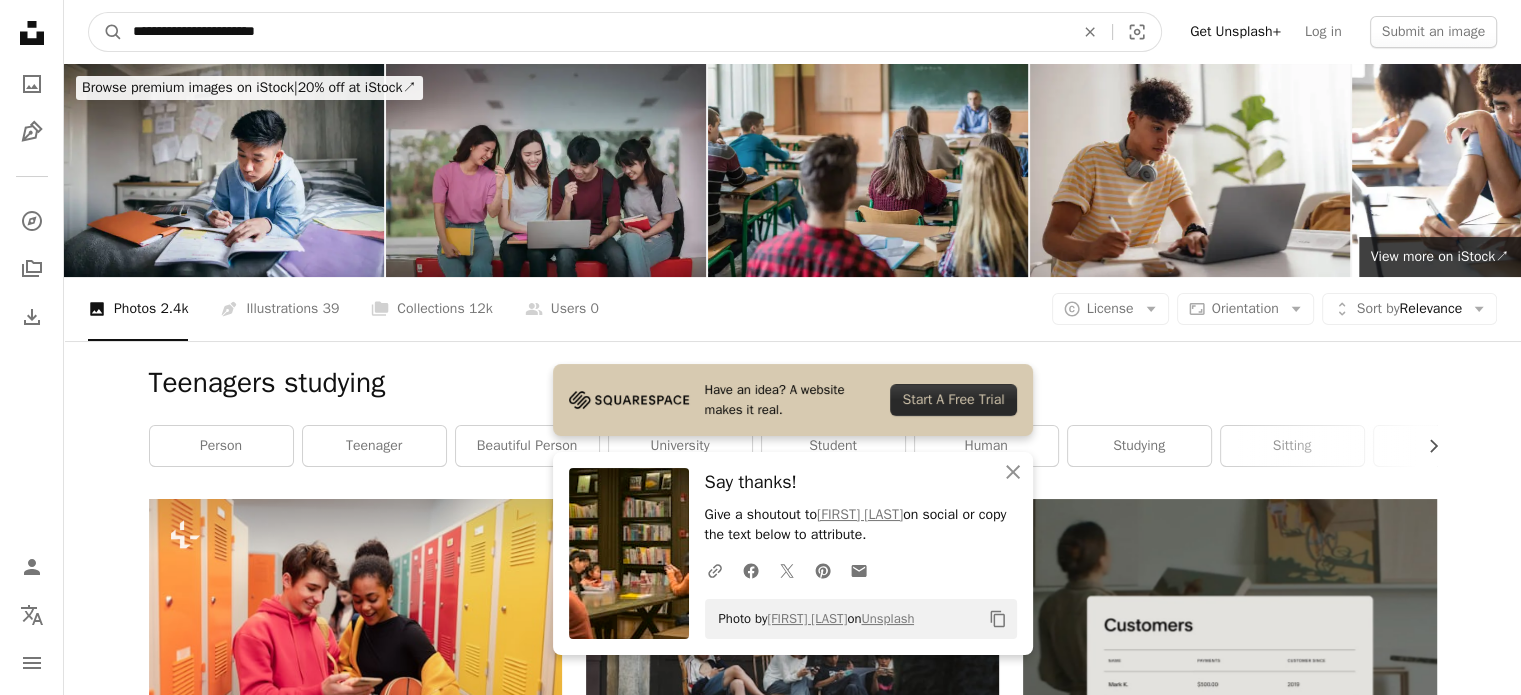 type on "**********" 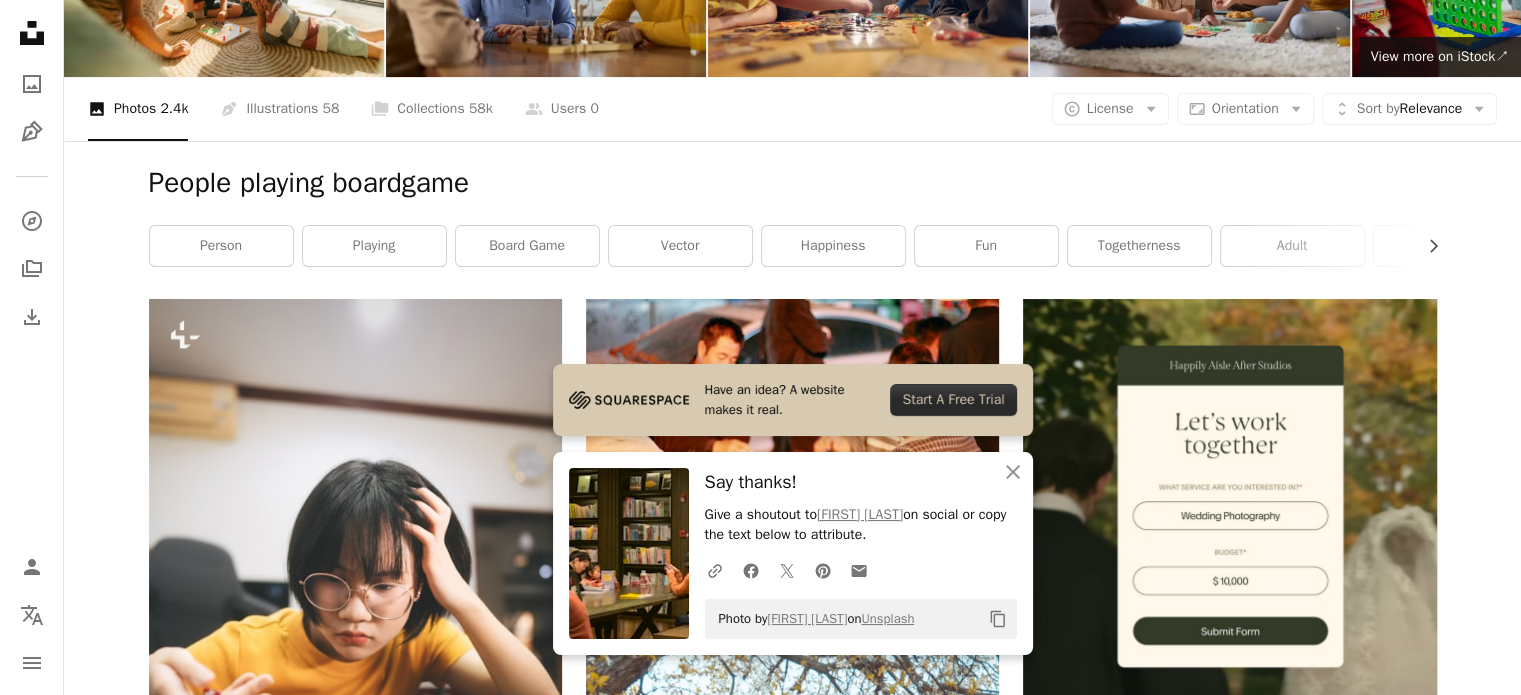 scroll, scrollTop: 0, scrollLeft: 0, axis: both 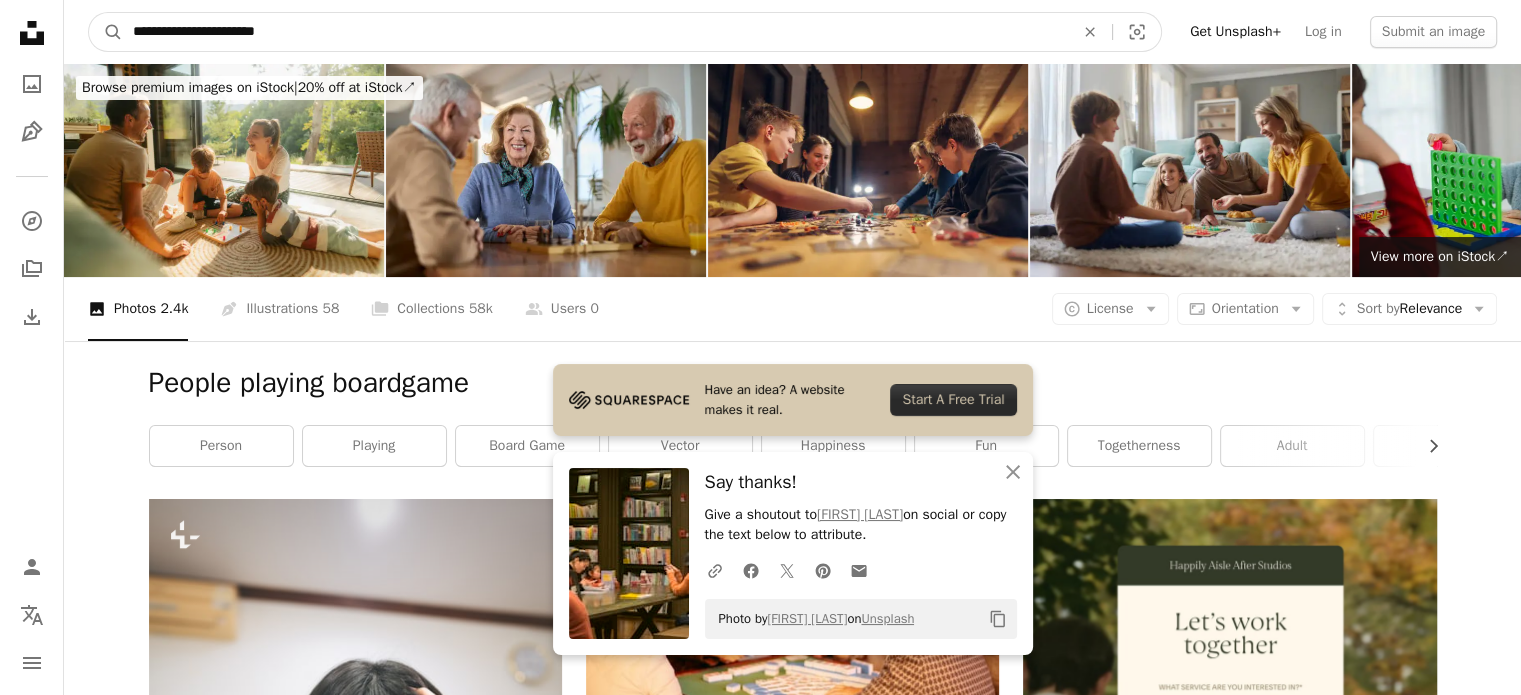 drag, startPoint x: 185, startPoint y: 33, endPoint x: 168, endPoint y: 37, distance: 17.464249 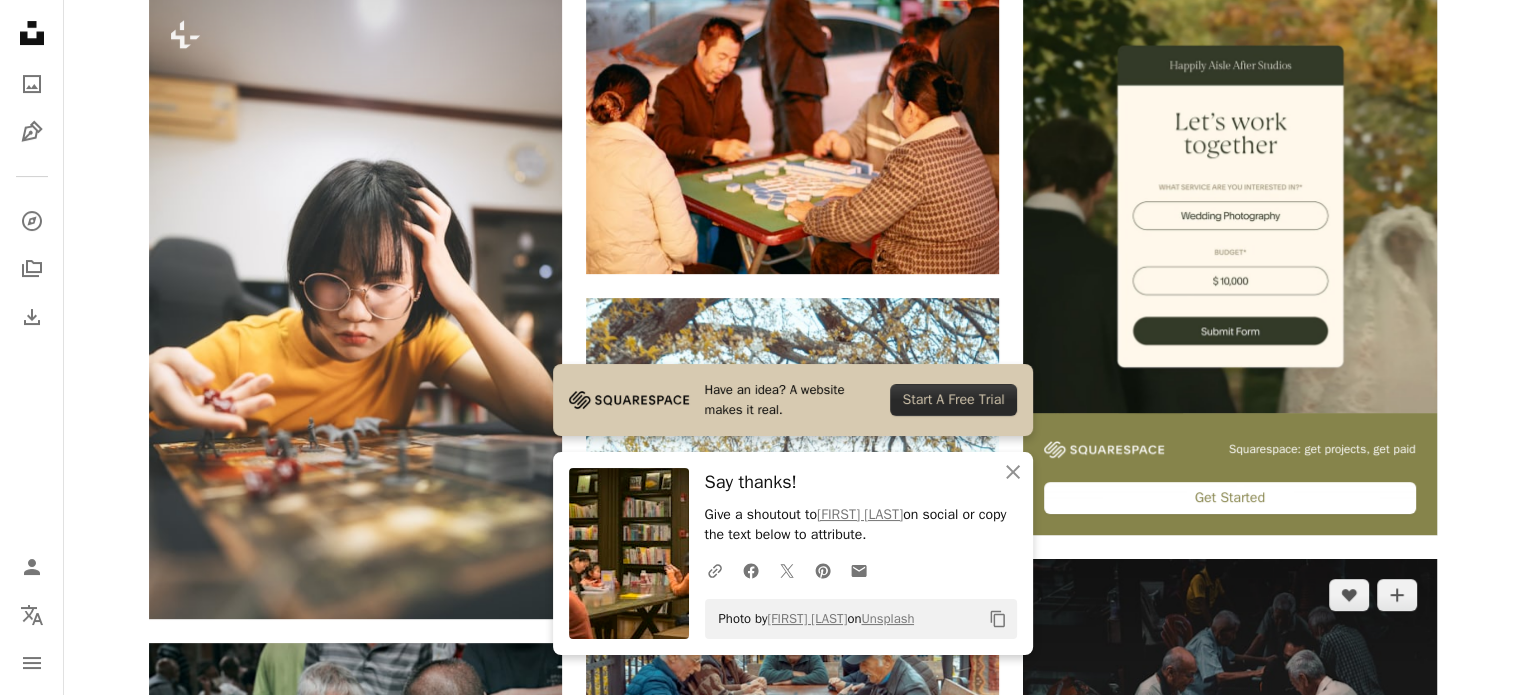 scroll, scrollTop: 700, scrollLeft: 0, axis: vertical 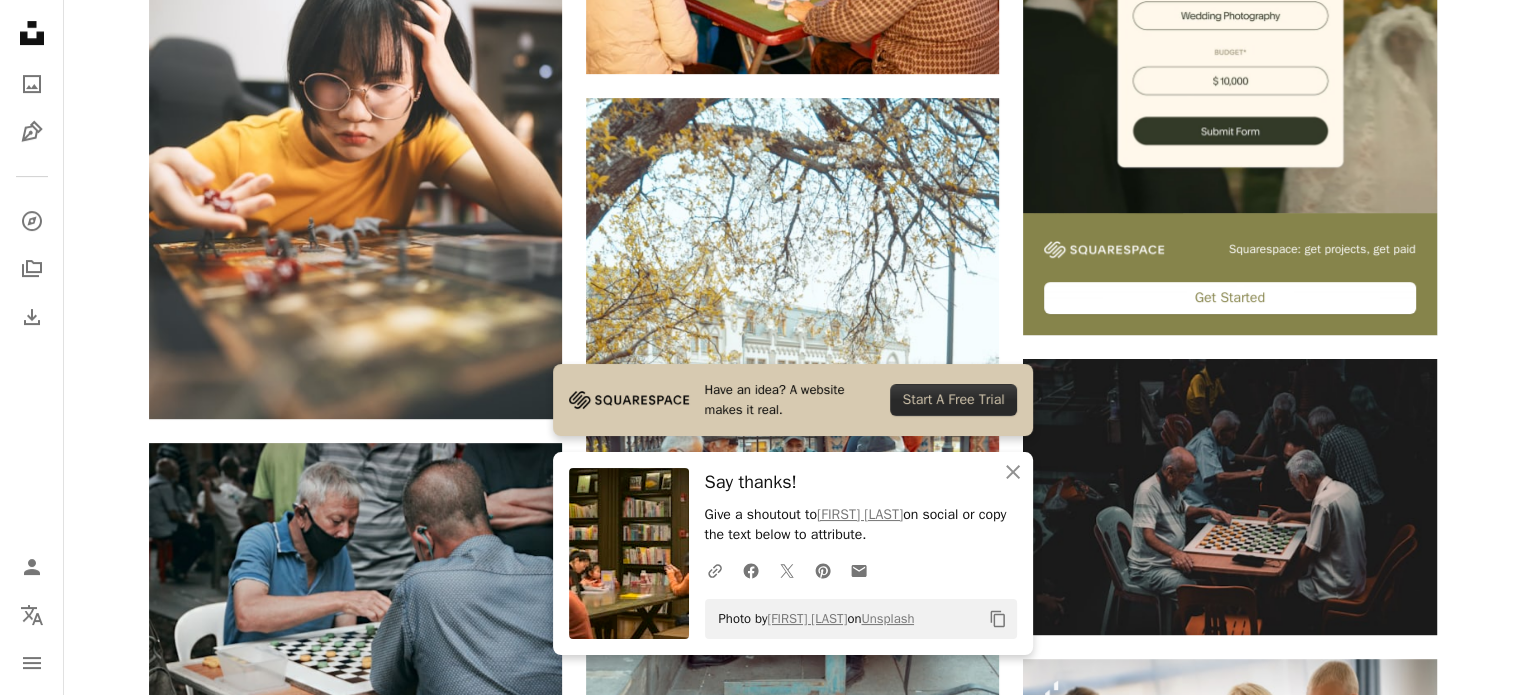 click on "Say thanks!" at bounding box center (861, 482) 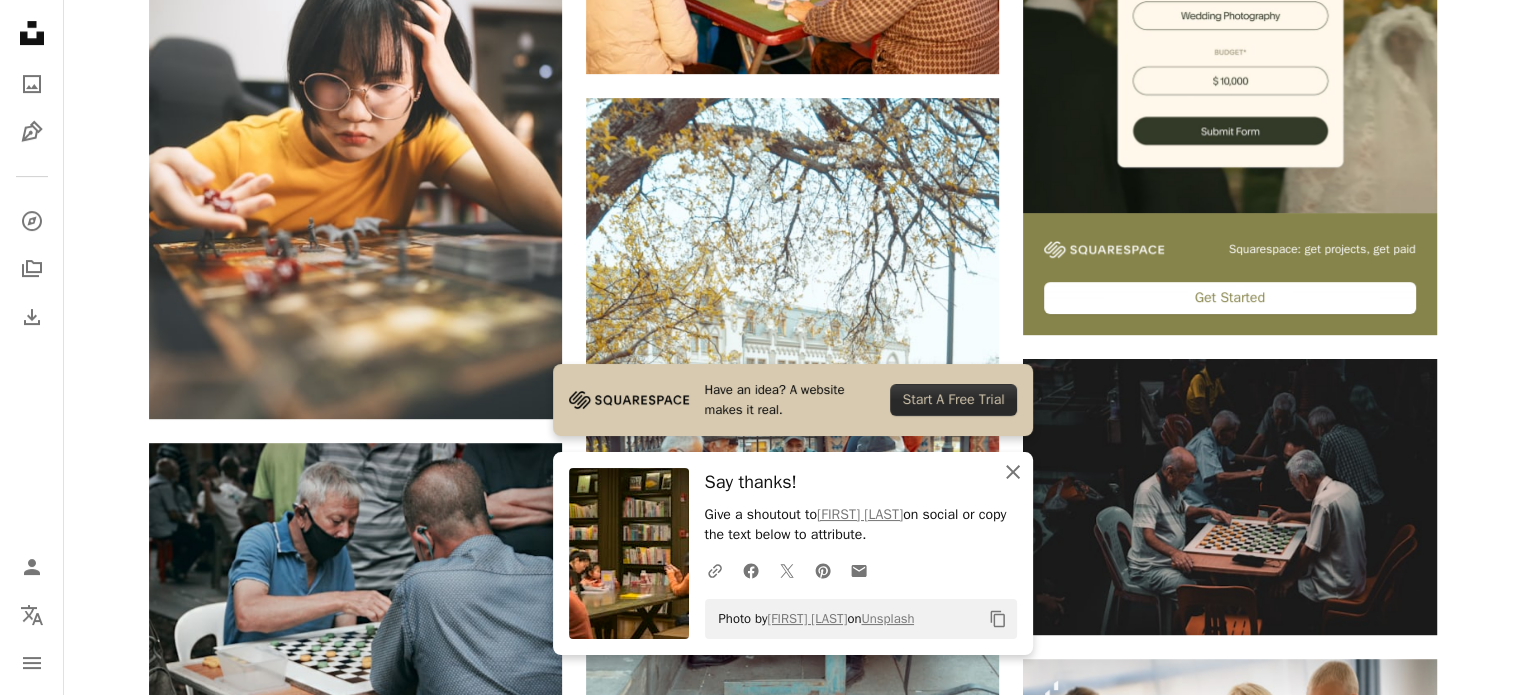 click 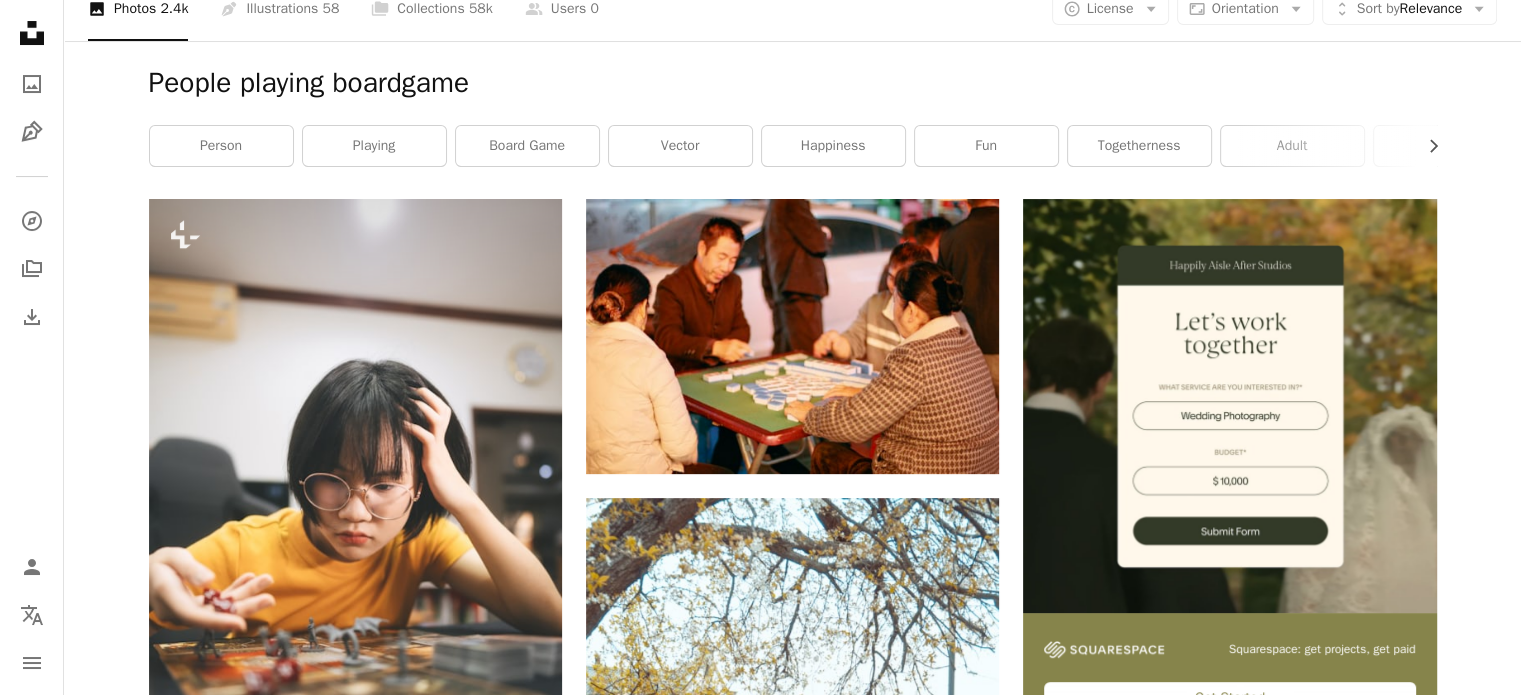 scroll, scrollTop: 0, scrollLeft: 0, axis: both 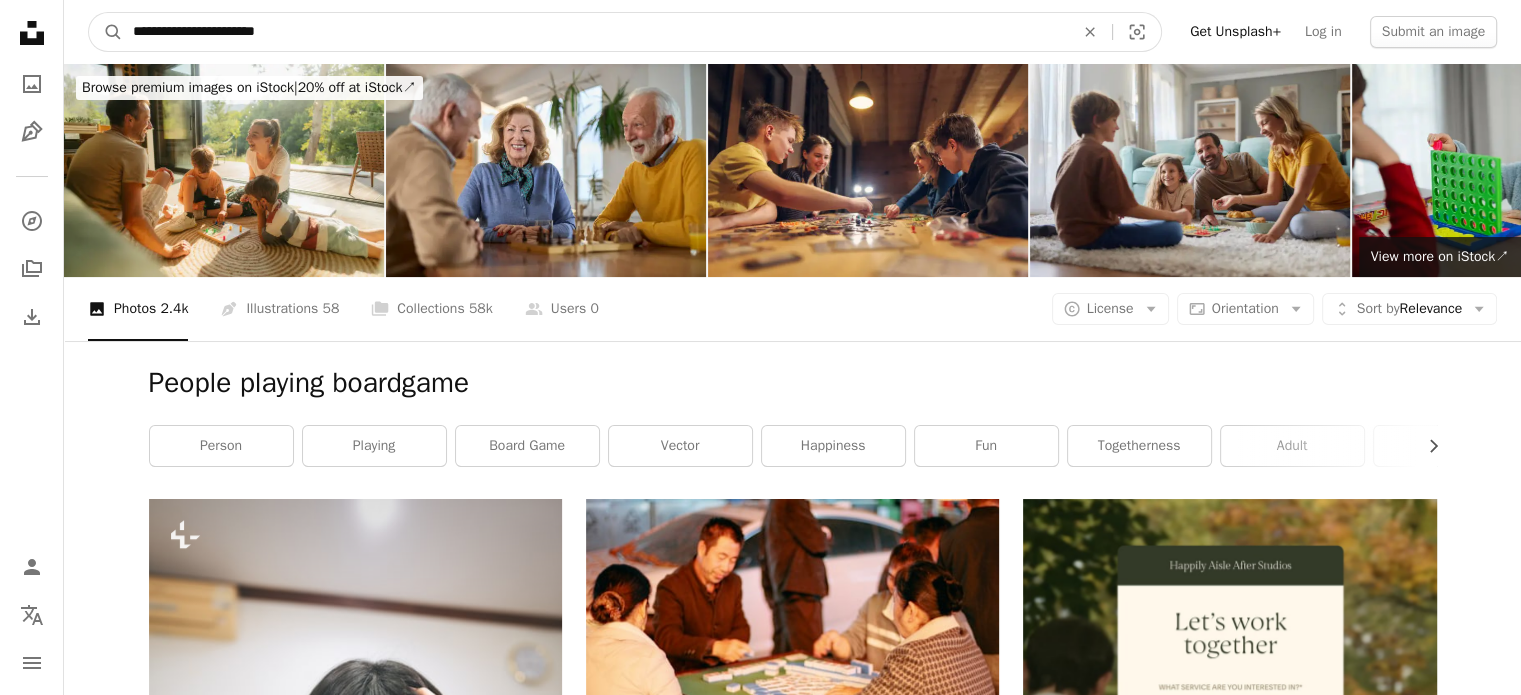 click on "**********" at bounding box center [595, 32] 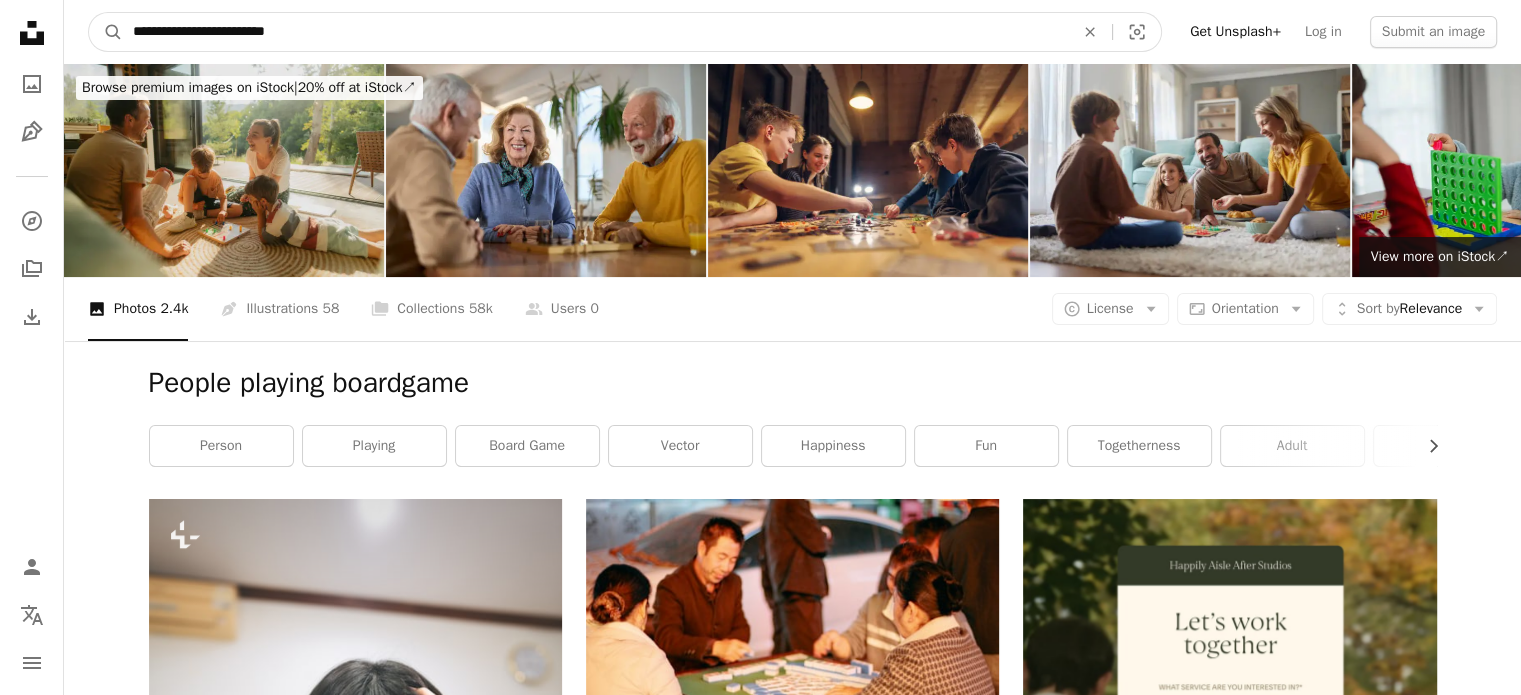 type on "**********" 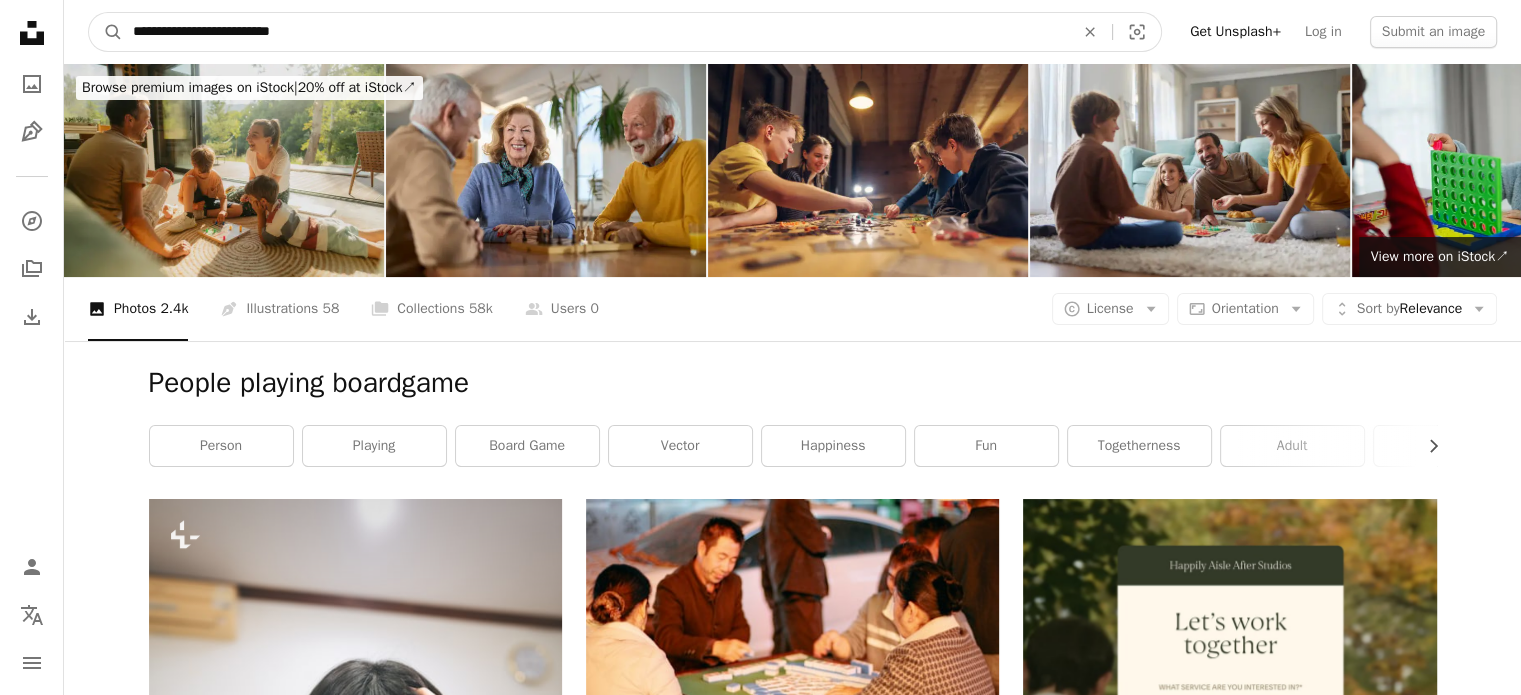 click on "A magnifying glass" at bounding box center (106, 32) 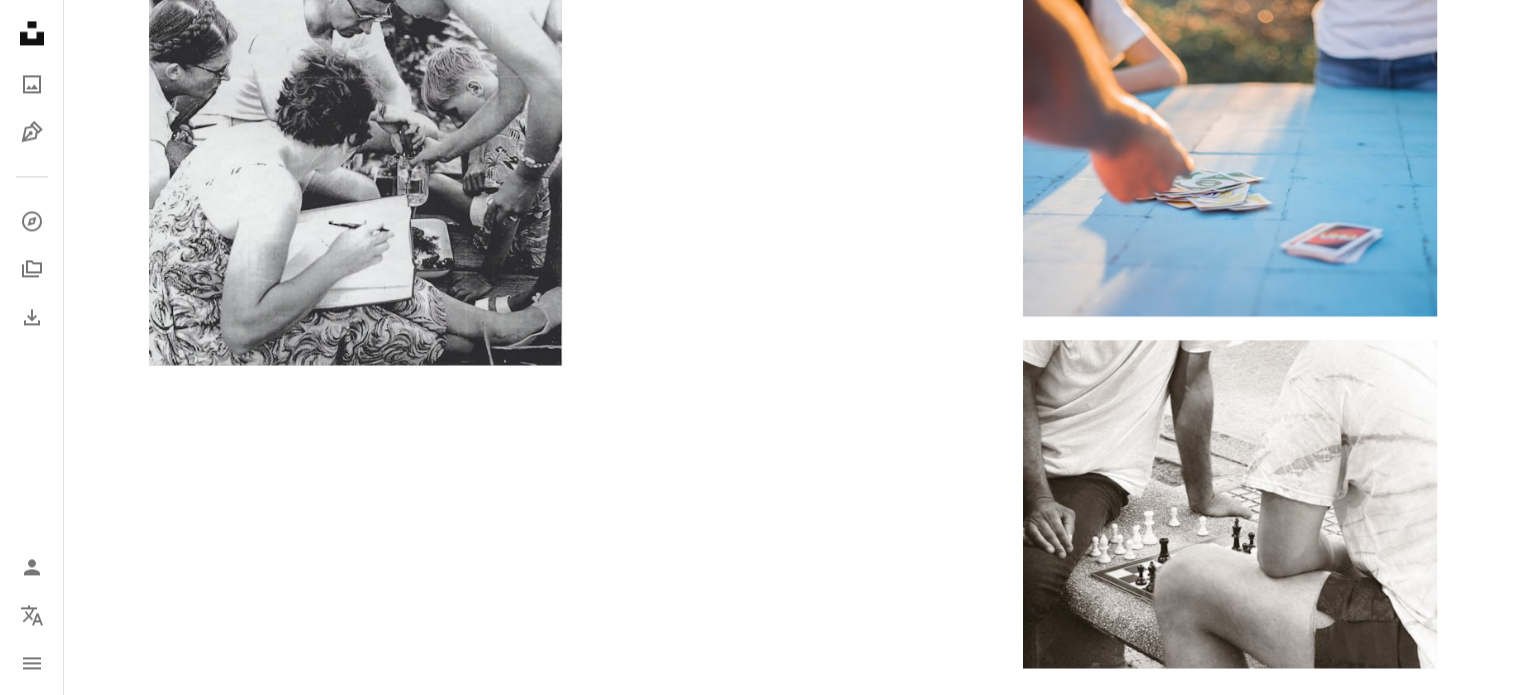 scroll, scrollTop: 3400, scrollLeft: 0, axis: vertical 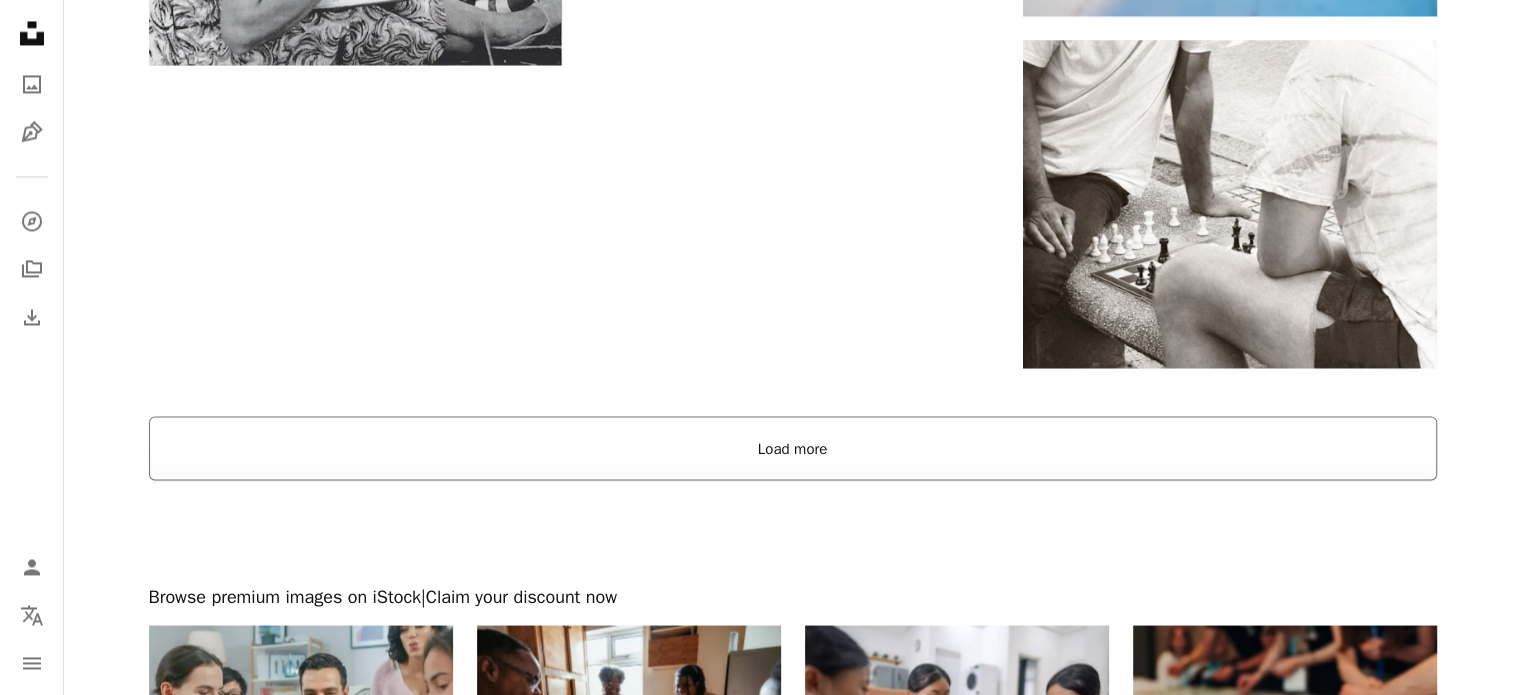 click on "Load more" at bounding box center [793, 448] 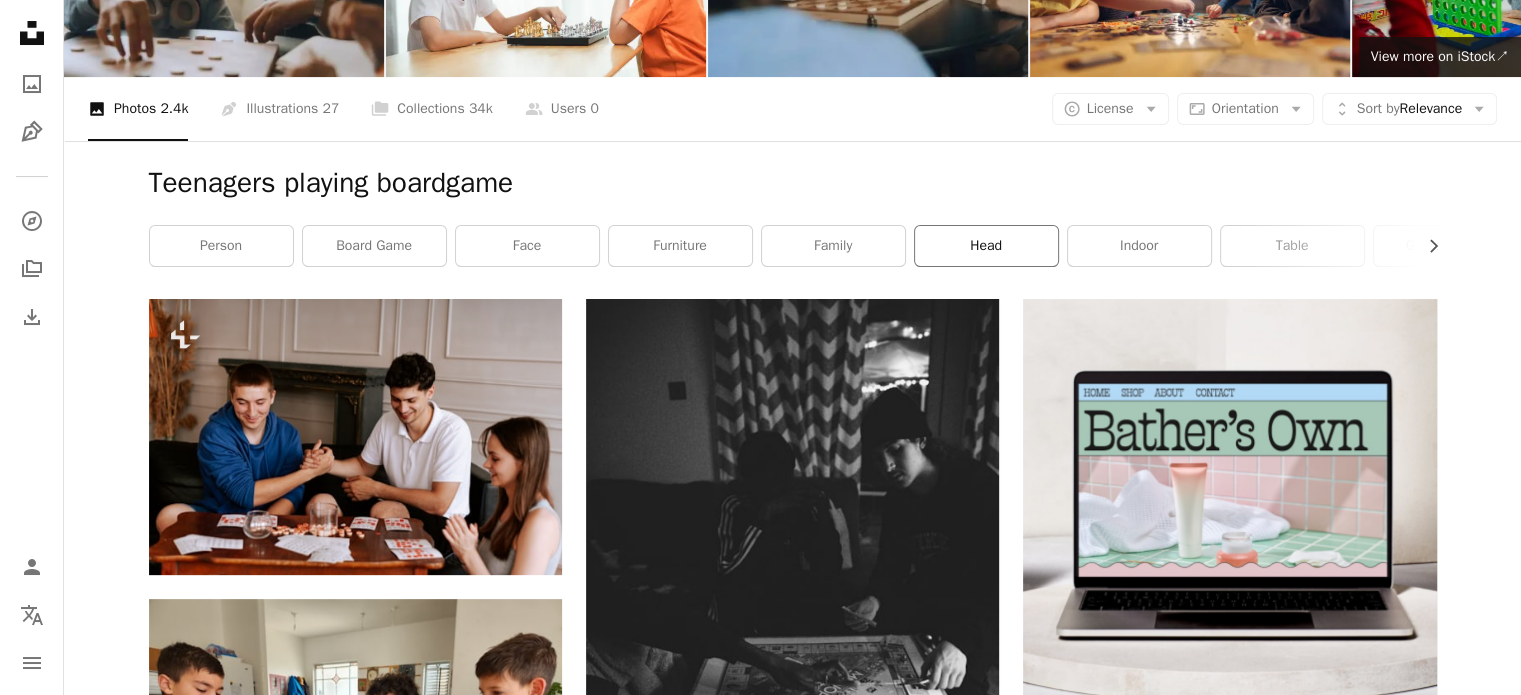 scroll, scrollTop: 0, scrollLeft: 0, axis: both 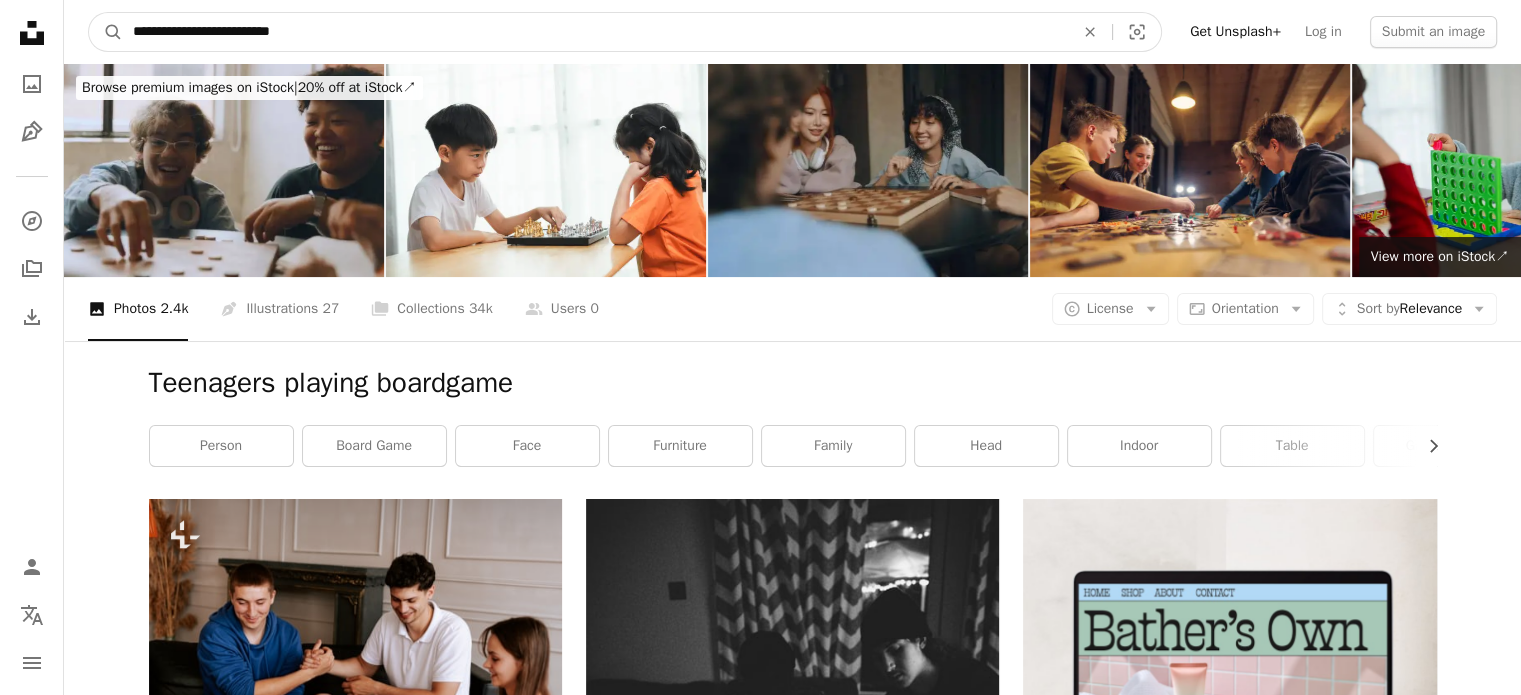 click on "**********" at bounding box center (595, 32) 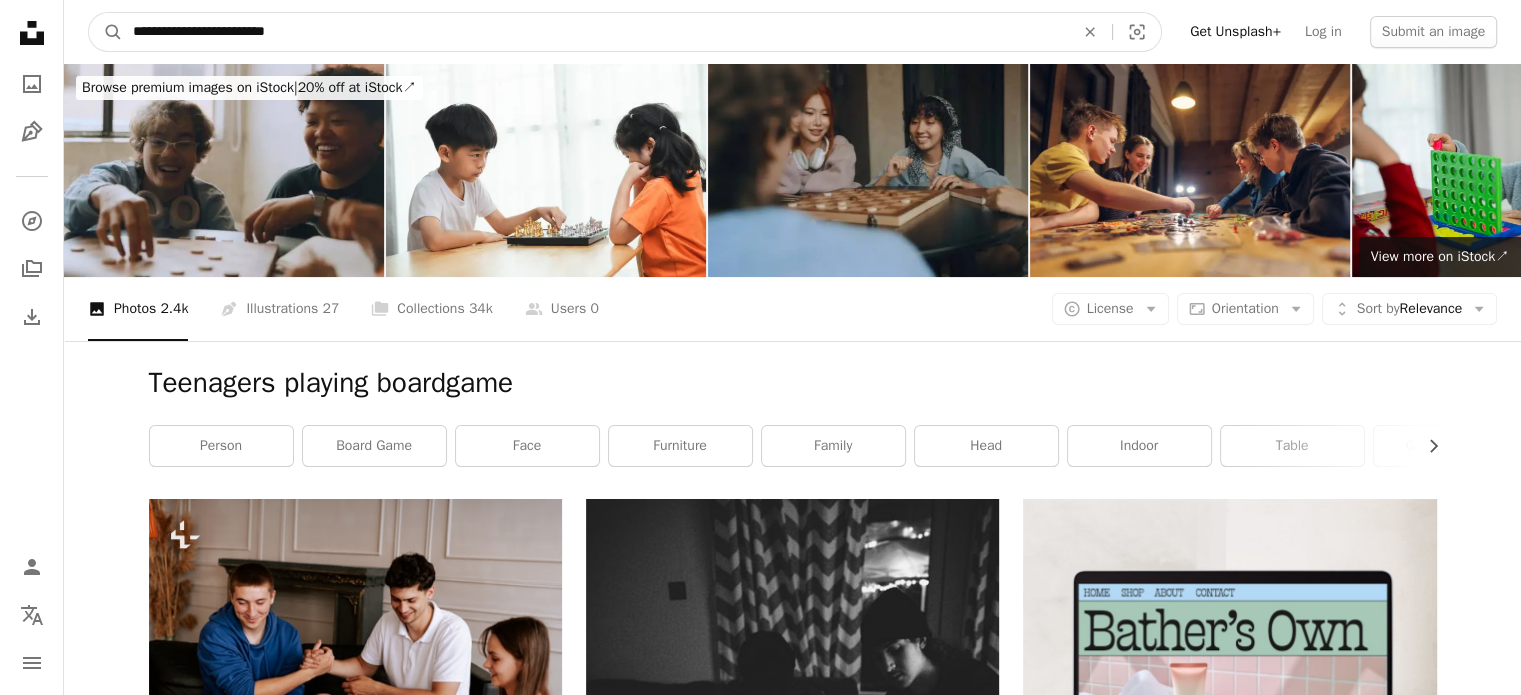 type on "**********" 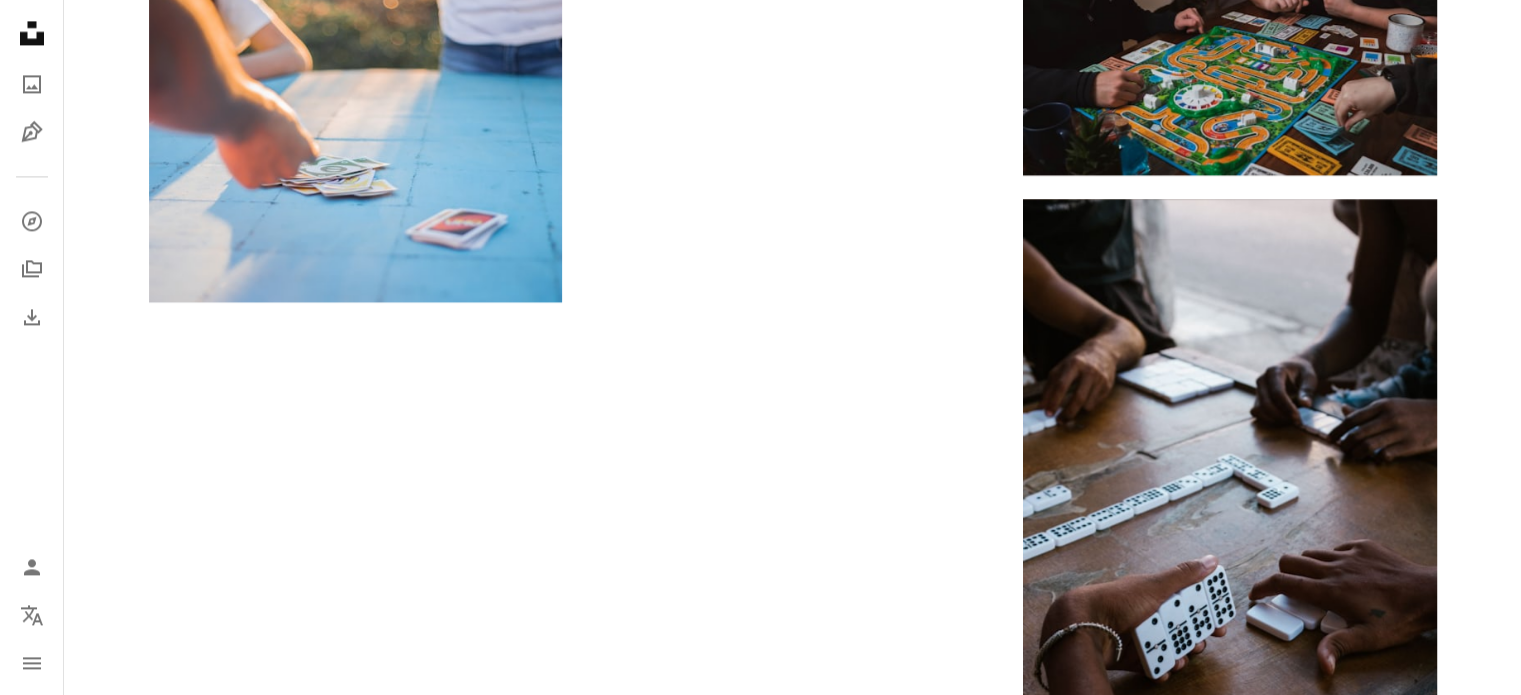 scroll, scrollTop: 3400, scrollLeft: 0, axis: vertical 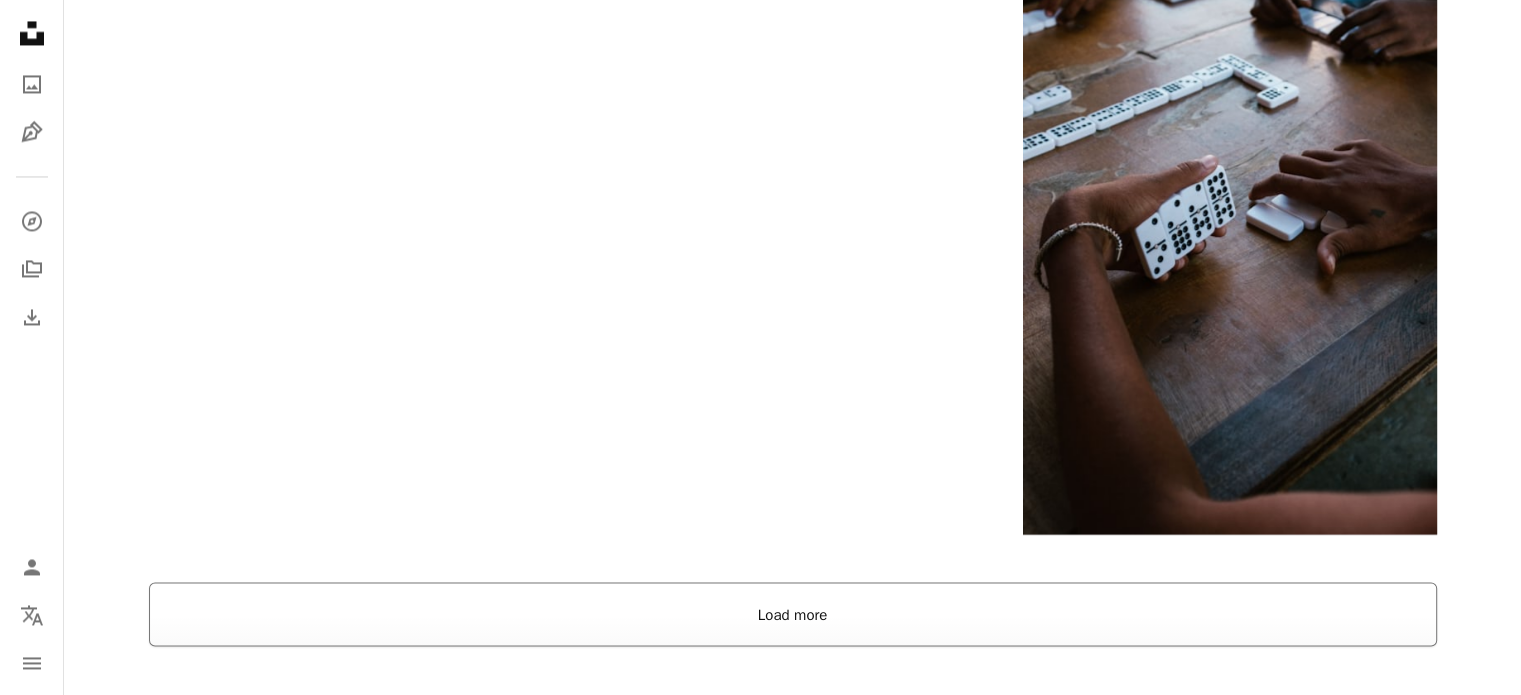 click on "Load more" at bounding box center [793, 614] 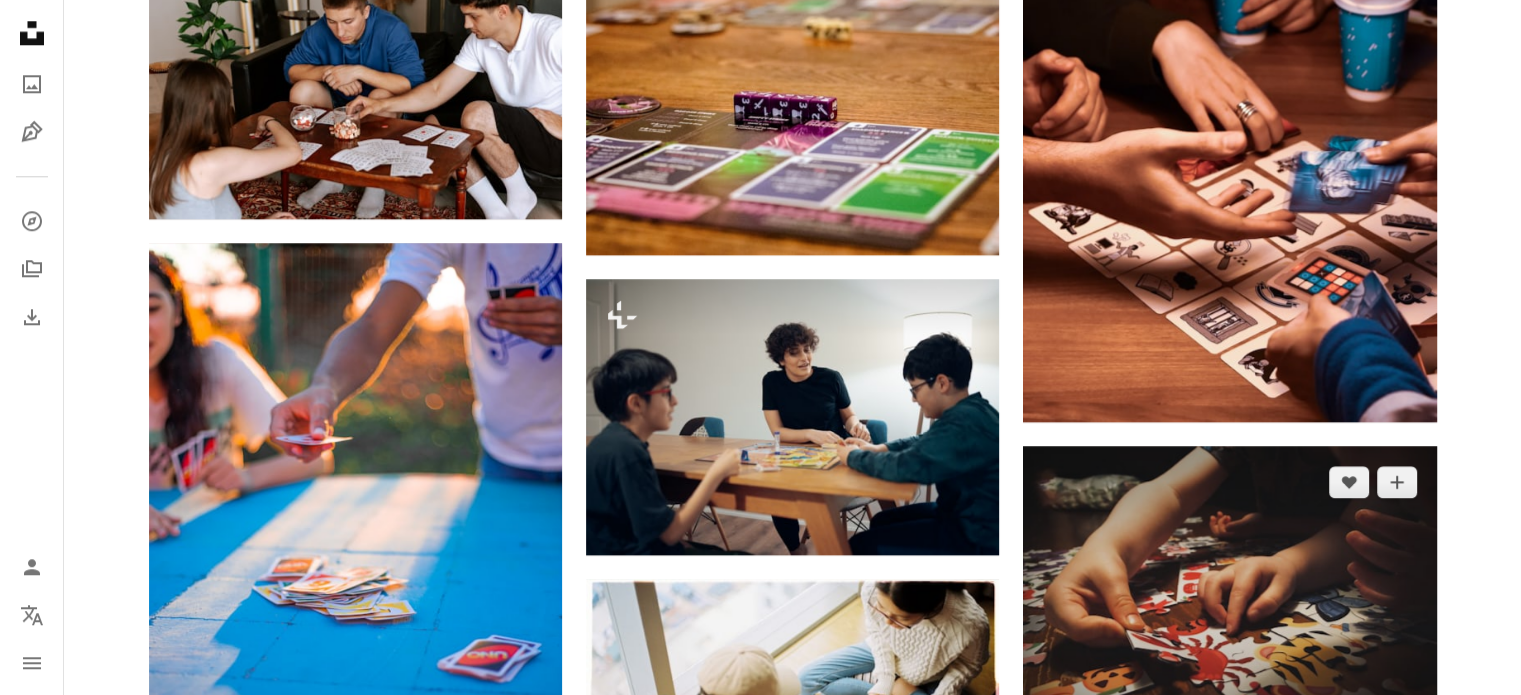 scroll, scrollTop: 2600, scrollLeft: 0, axis: vertical 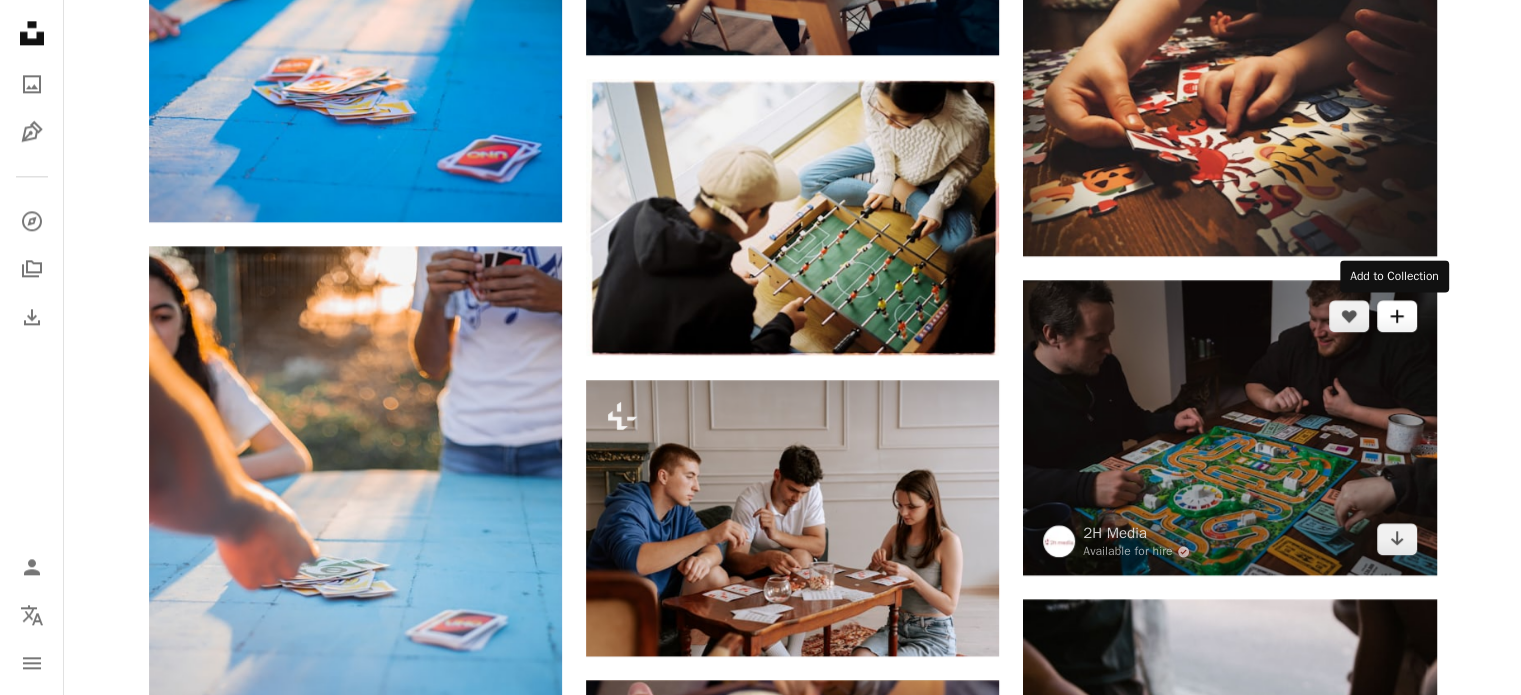 click on "A plus sign" at bounding box center [1397, 316] 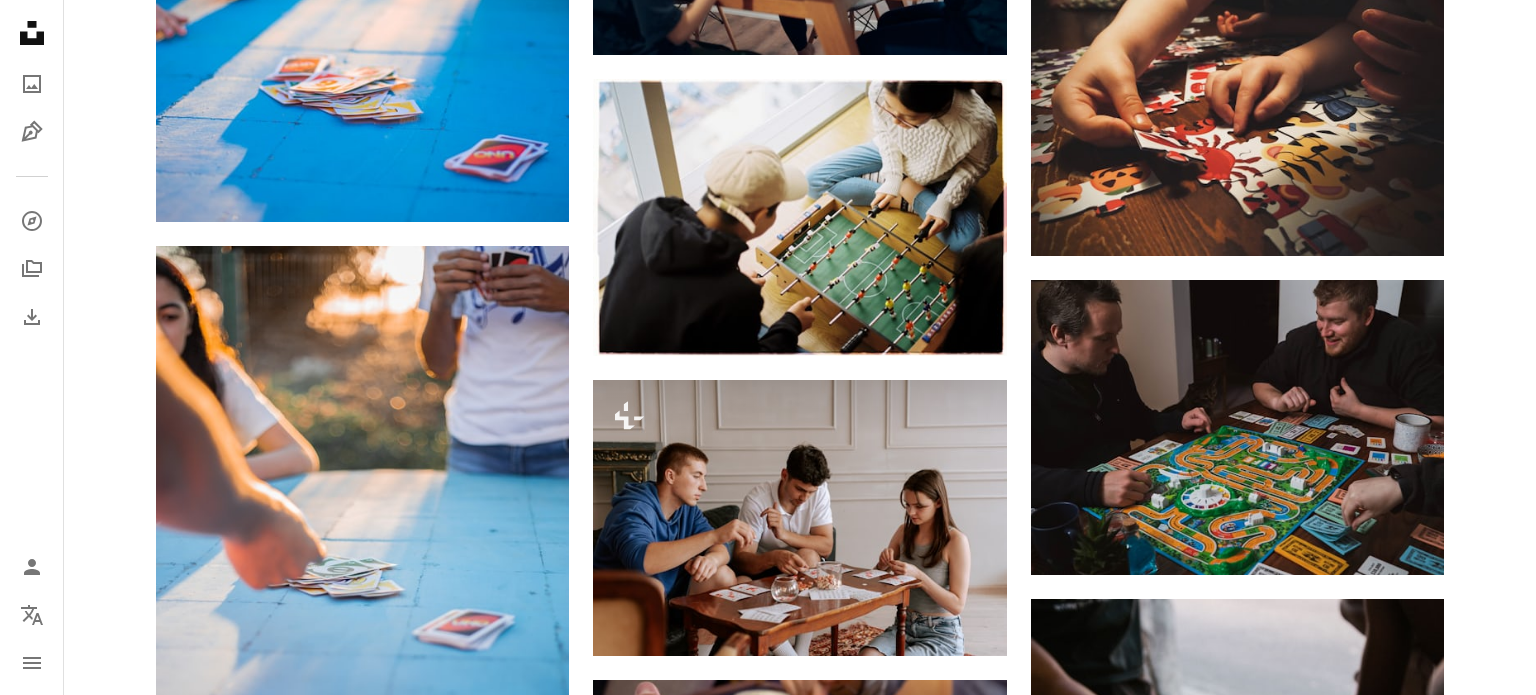 click on "An X shape Join Unsplash Already have an account?  Login First name Last name Email Username  (only letters, numbers and underscores) Password  (min. 8 char) Join By joining, you agree to the  Terms  and  Privacy Policy ." at bounding box center [768, 9570] 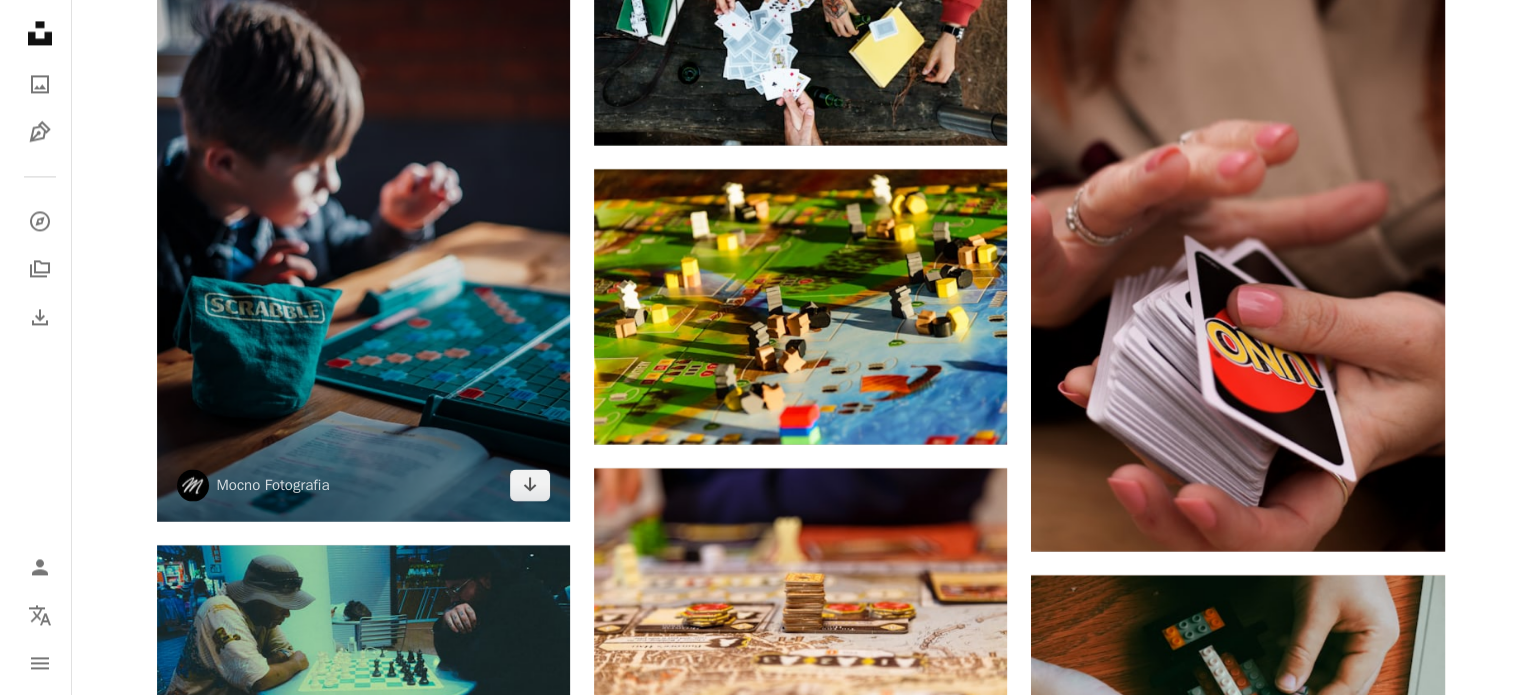 scroll, scrollTop: 33100, scrollLeft: 0, axis: vertical 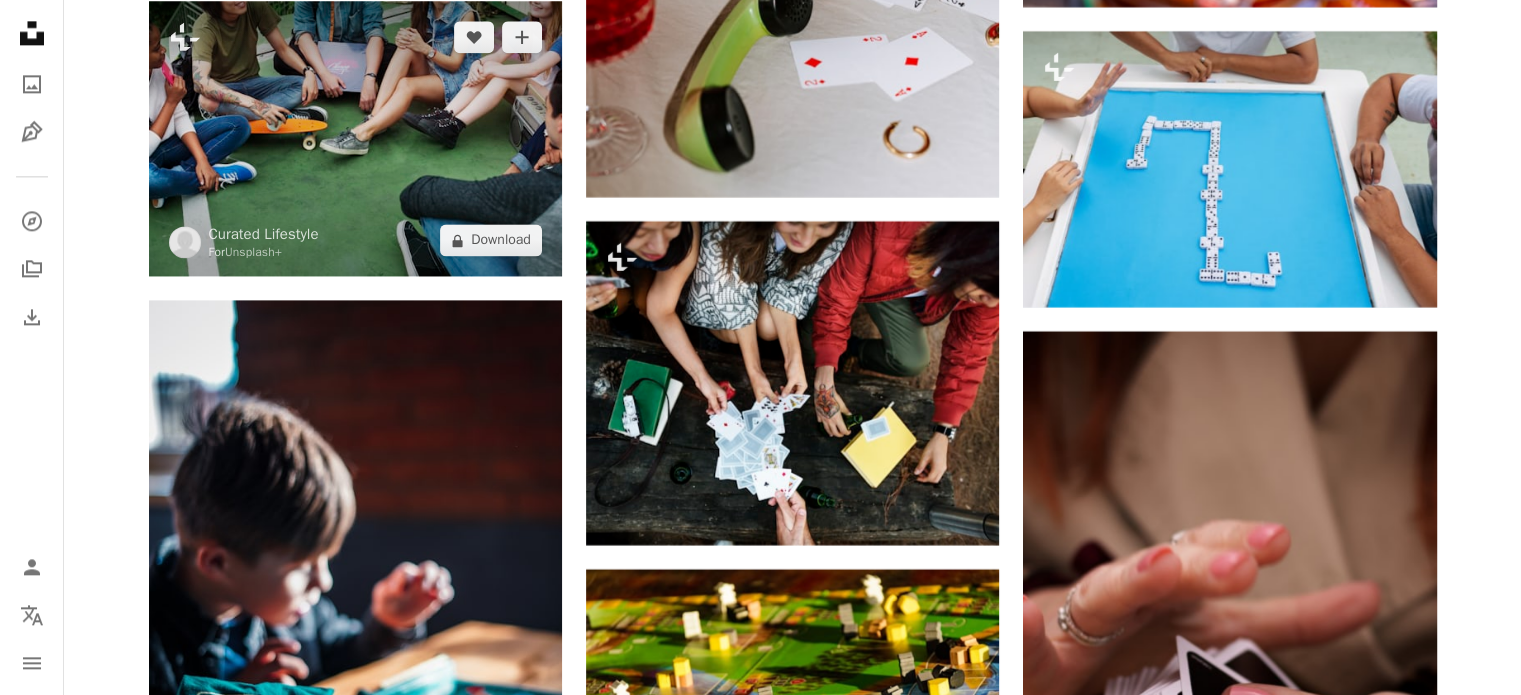 click at bounding box center (355, 138) 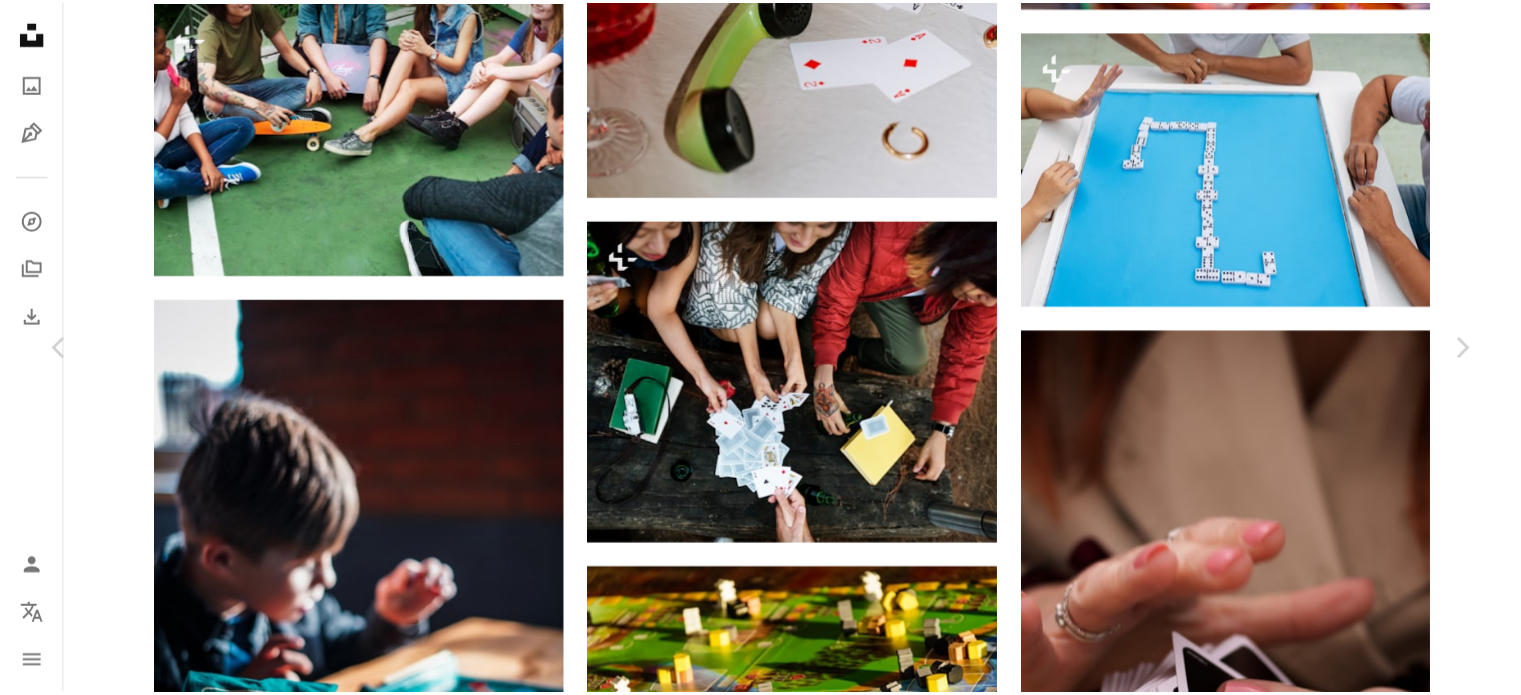 scroll, scrollTop: 10372, scrollLeft: 0, axis: vertical 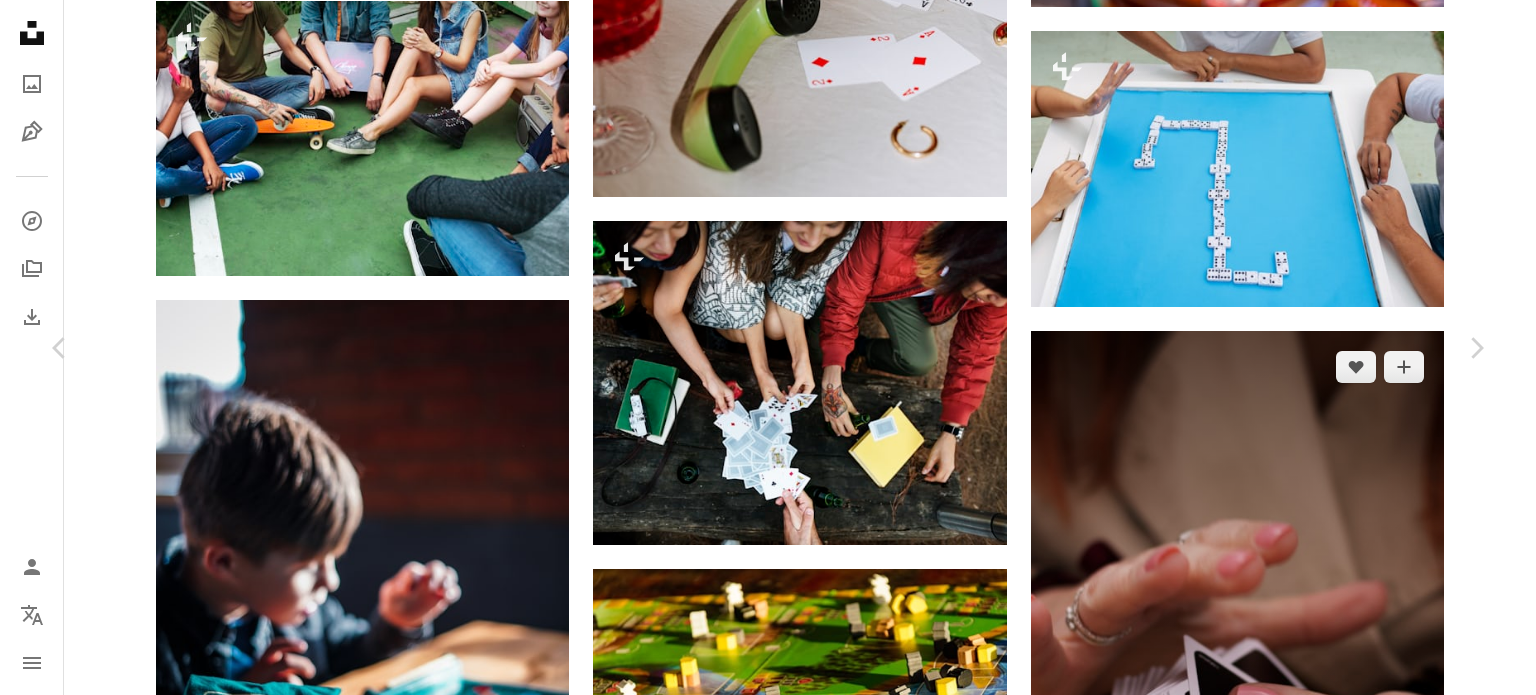 drag, startPoint x: 17, startPoint y: 22, endPoint x: 1380, endPoint y: 574, distance: 1470.5349 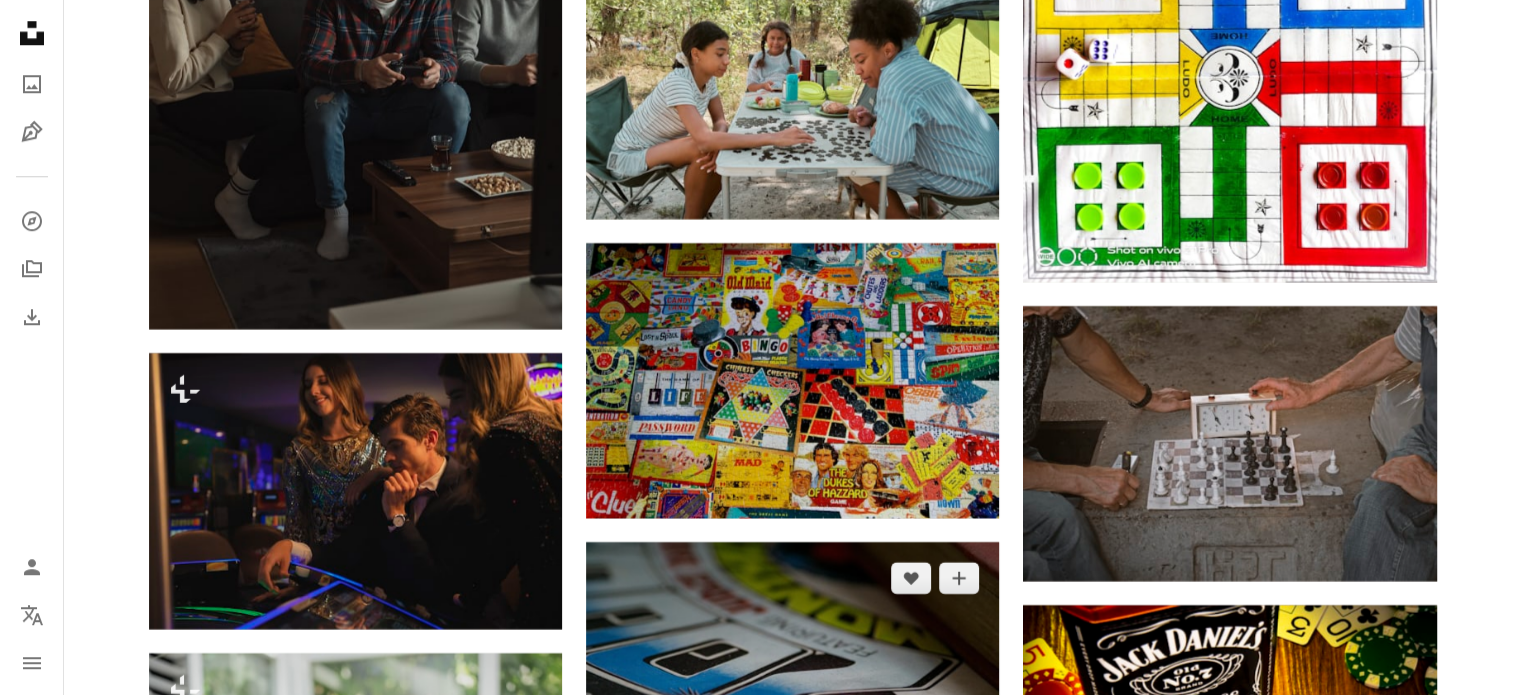 scroll, scrollTop: 40200, scrollLeft: 0, axis: vertical 